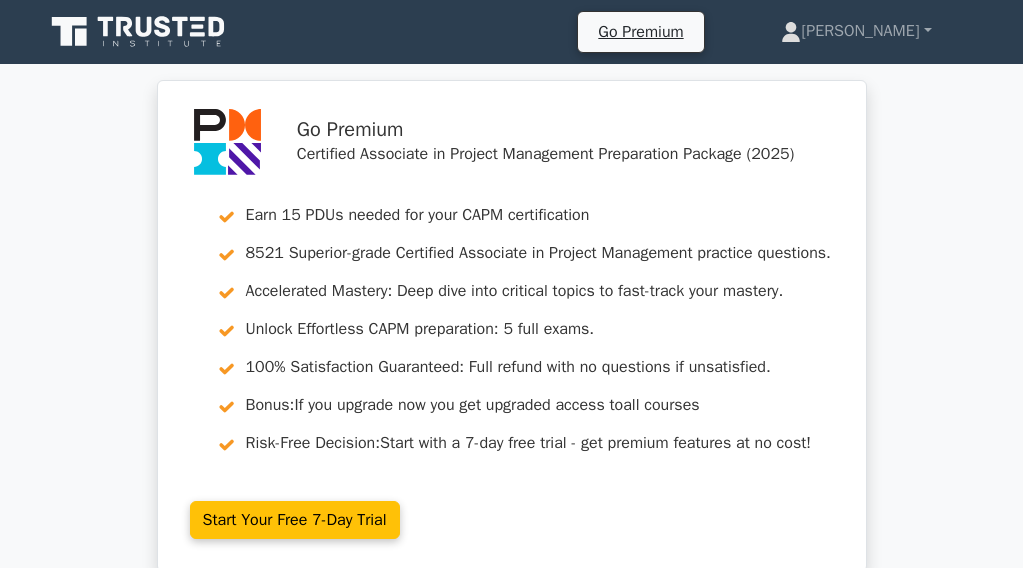 scroll, scrollTop: 2950, scrollLeft: 0, axis: vertical 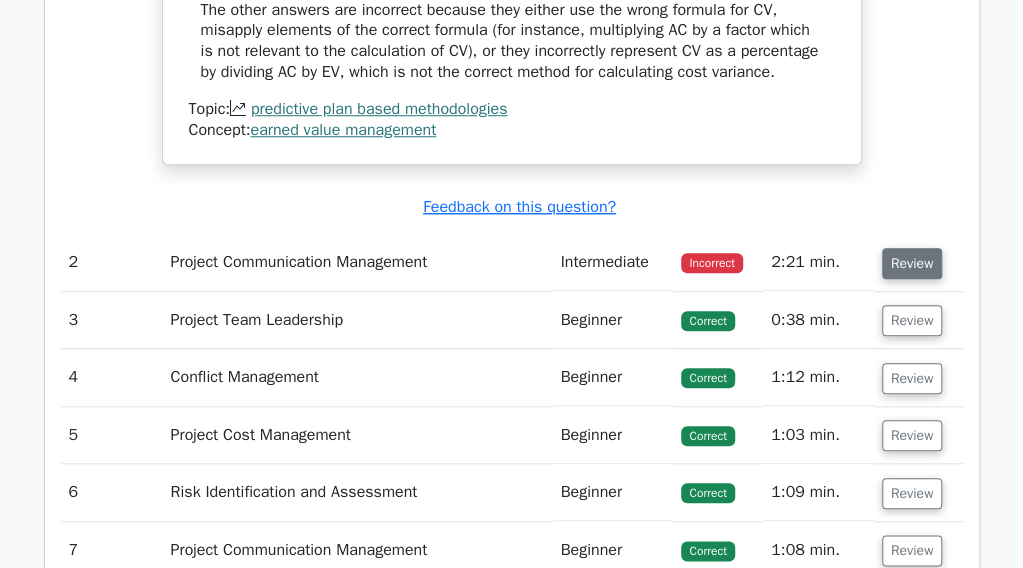 click on "Review" at bounding box center (912, 263) 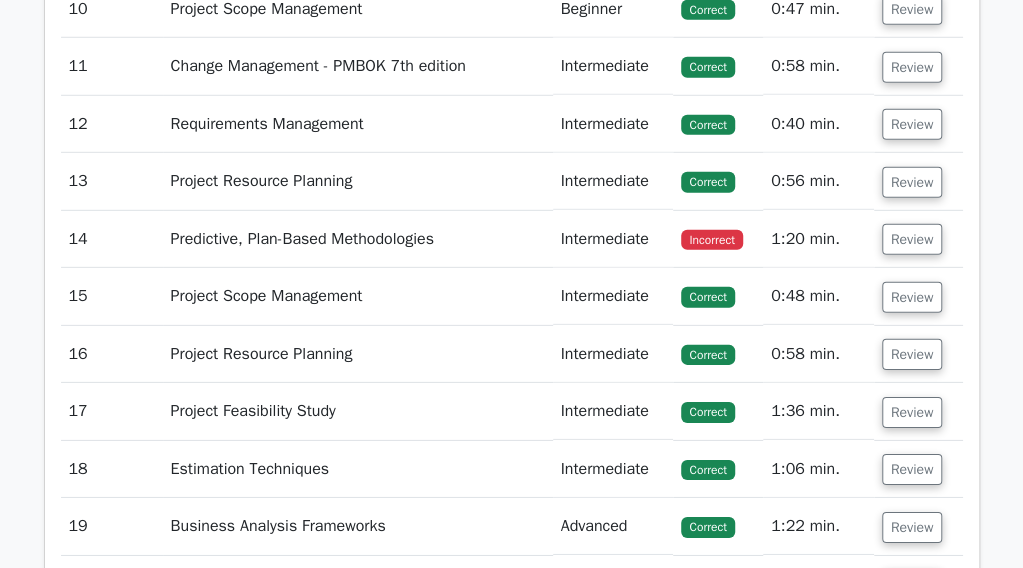 scroll, scrollTop: 5402, scrollLeft: 0, axis: vertical 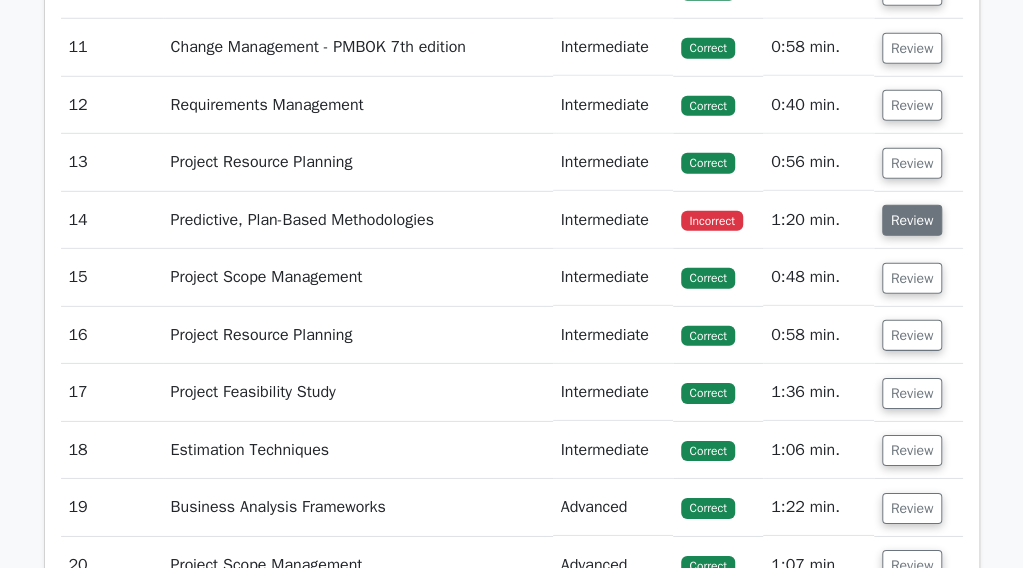 click on "Review" at bounding box center (912, 220) 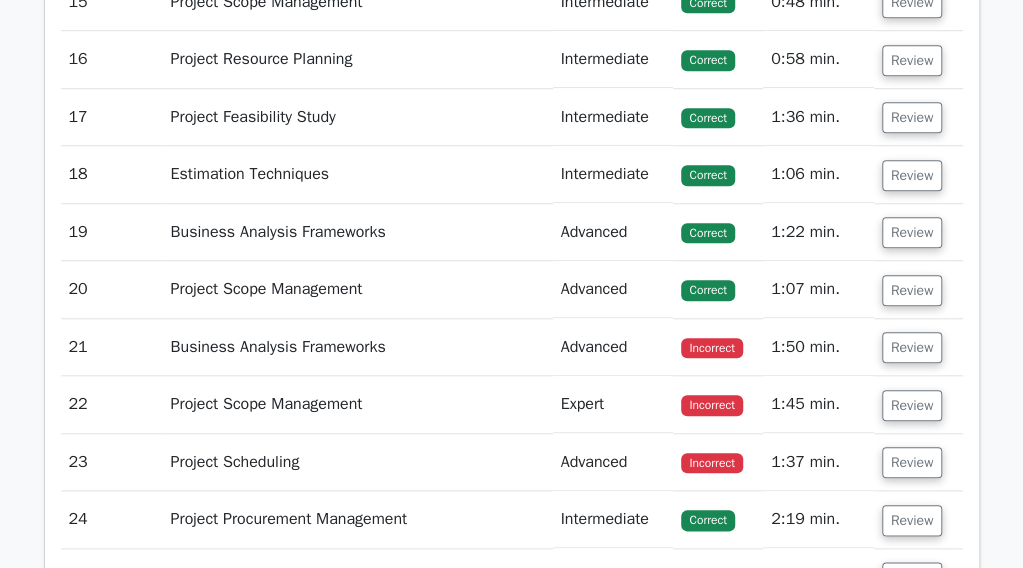 scroll, scrollTop: 6867, scrollLeft: 0, axis: vertical 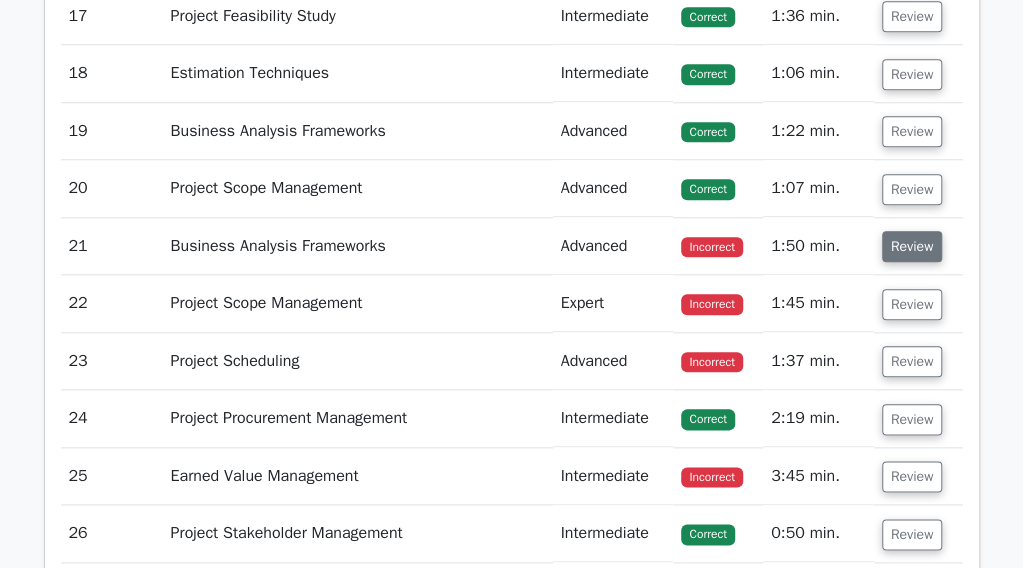 click on "Review" at bounding box center (912, 246) 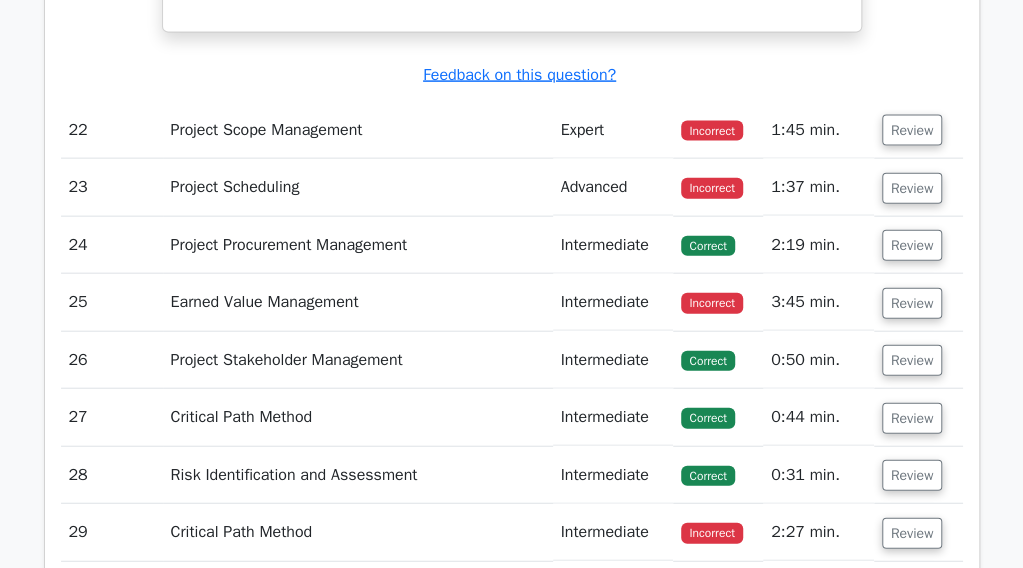 scroll, scrollTop: 7916, scrollLeft: 0, axis: vertical 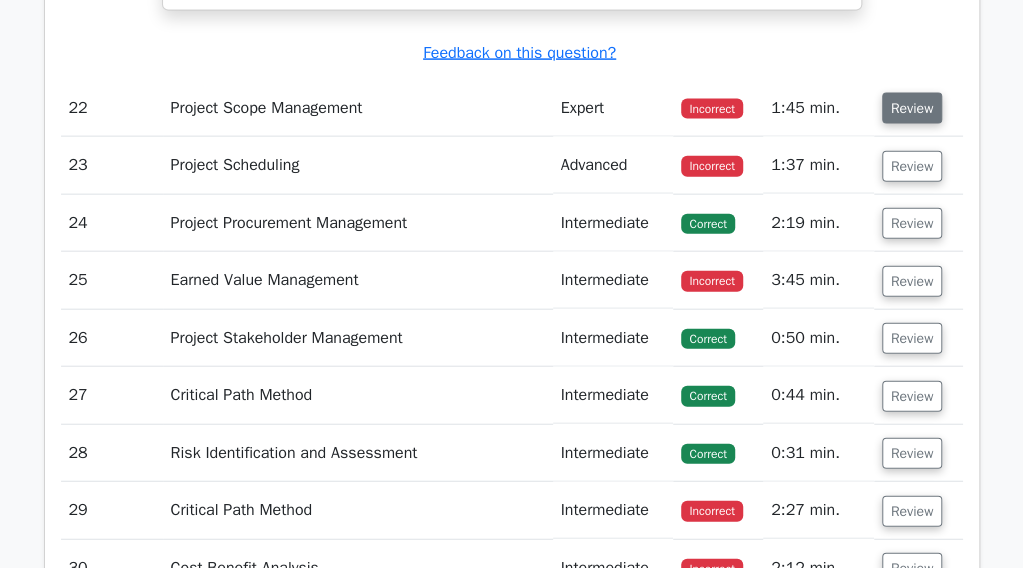 click on "Review" at bounding box center [912, 108] 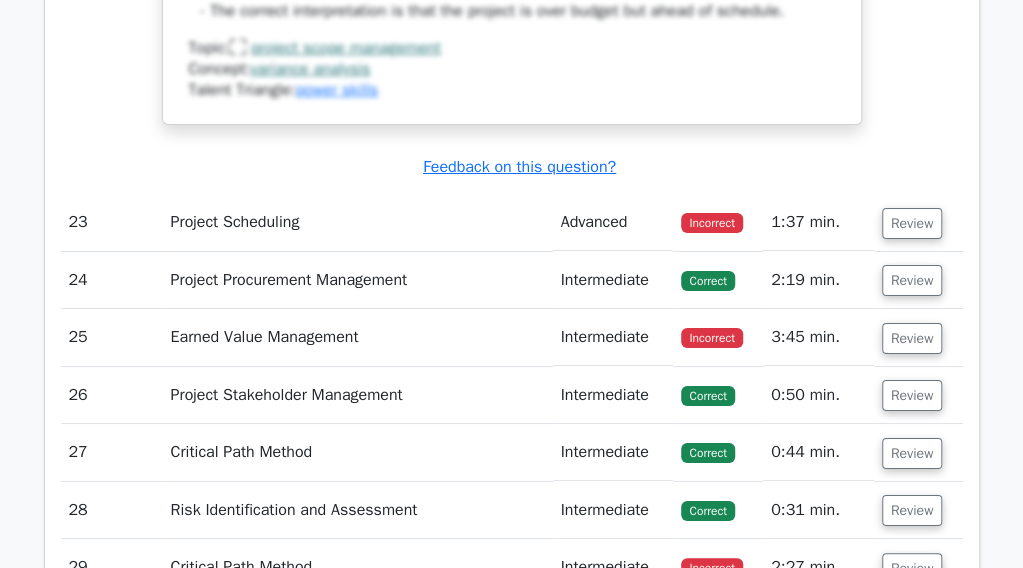 scroll, scrollTop: 8962, scrollLeft: 0, axis: vertical 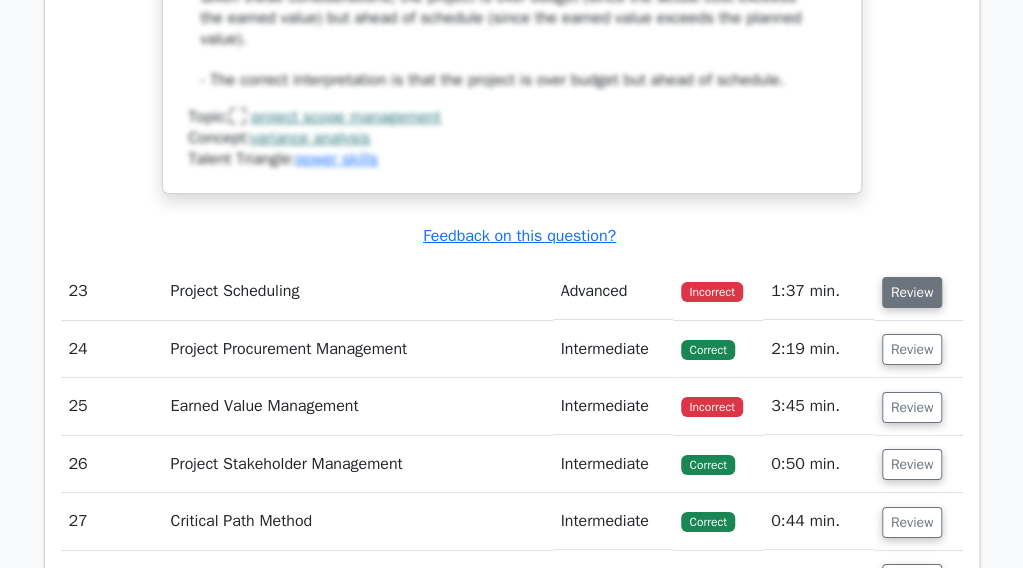 click on "Review" at bounding box center [912, 292] 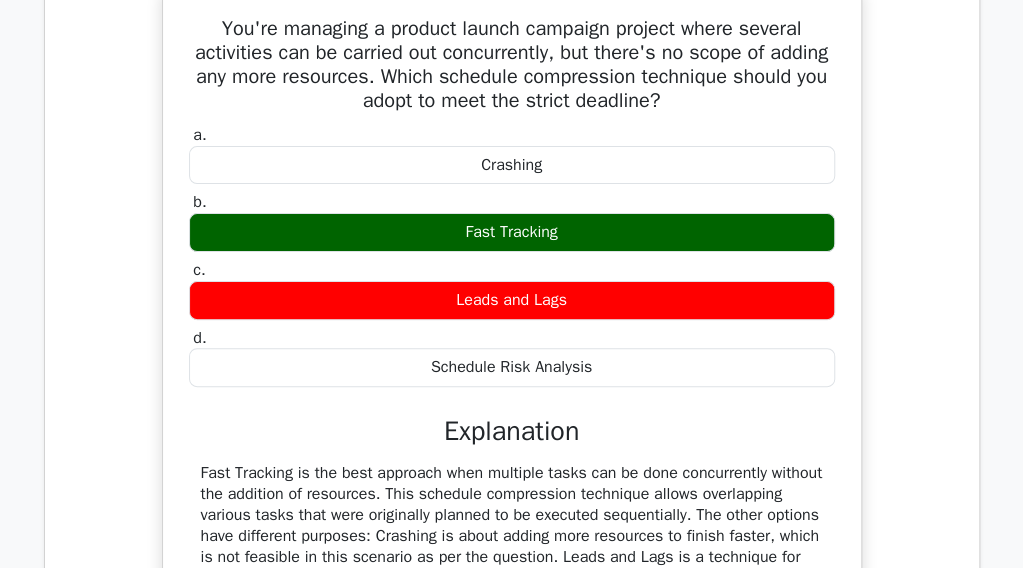 scroll, scrollTop: 9343, scrollLeft: 0, axis: vertical 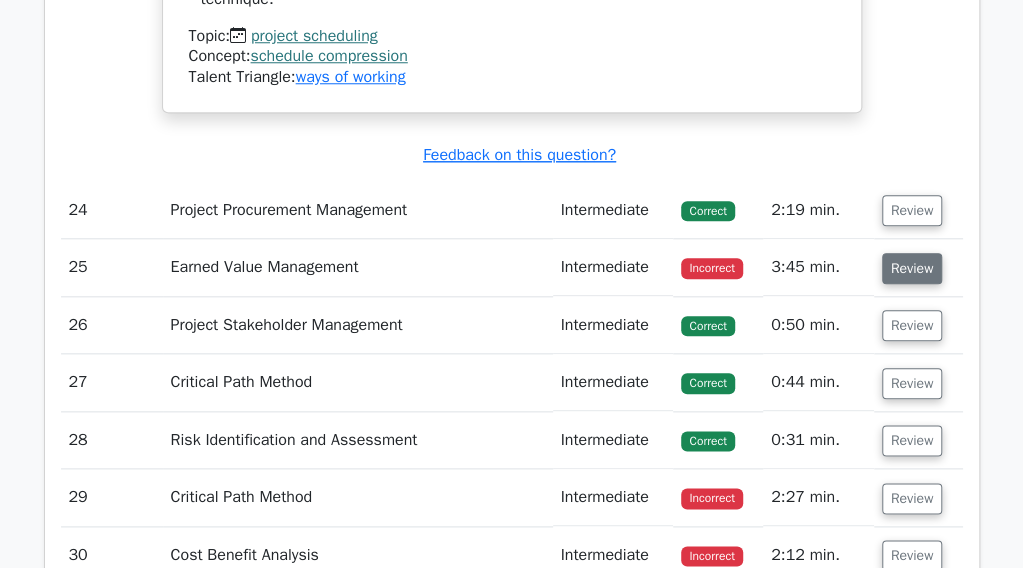 click on "Review" at bounding box center [912, 268] 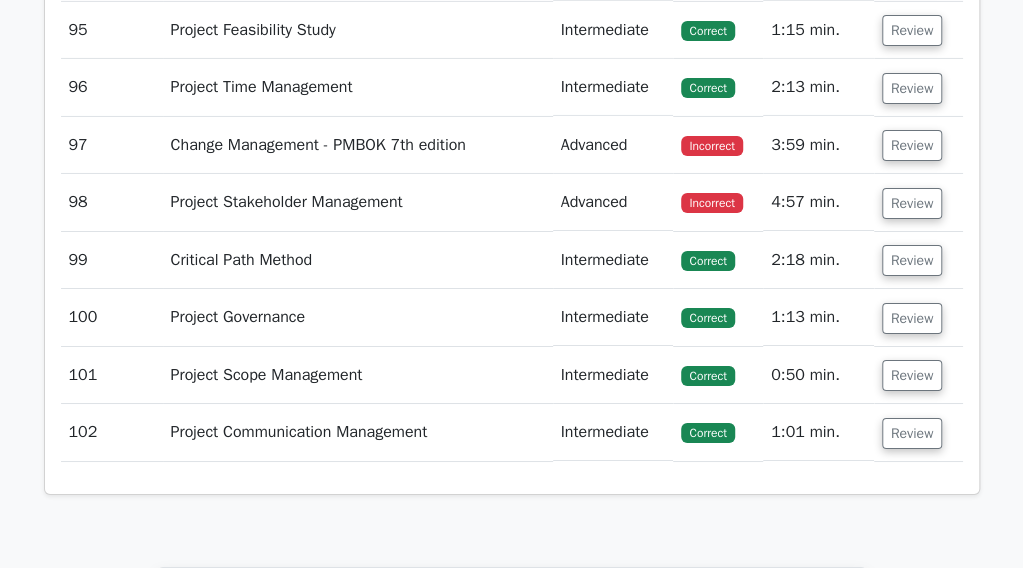 scroll, scrollTop: 15859, scrollLeft: 0, axis: vertical 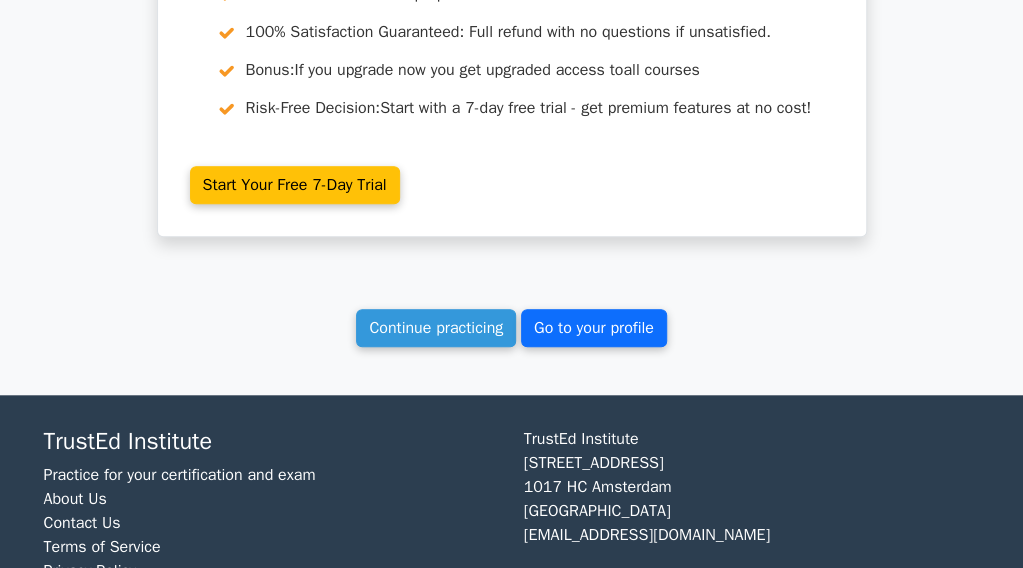 click on "Go to your profile" at bounding box center [594, 328] 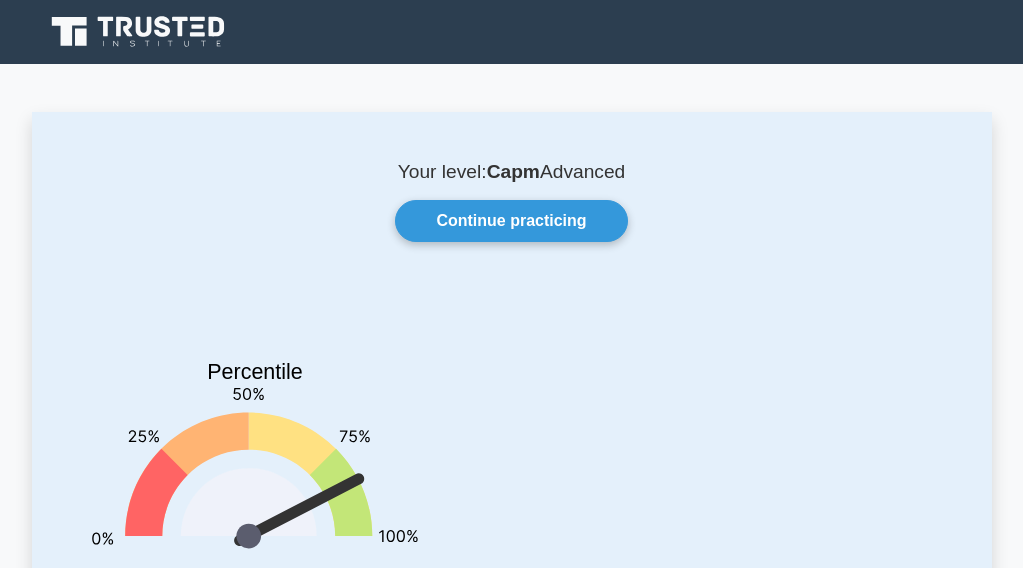 scroll, scrollTop: 0, scrollLeft: 0, axis: both 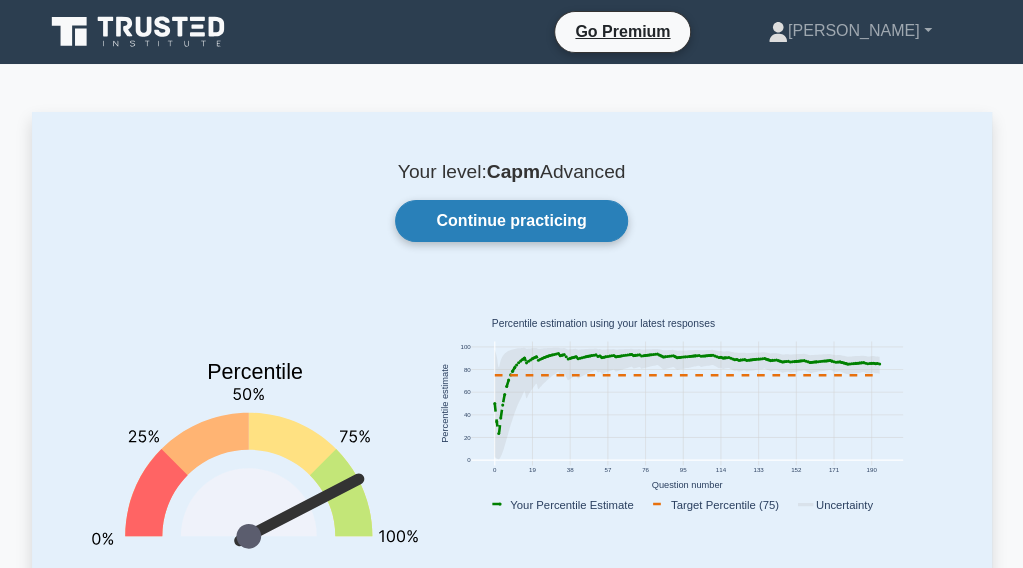 click on "Continue practicing" at bounding box center [511, 221] 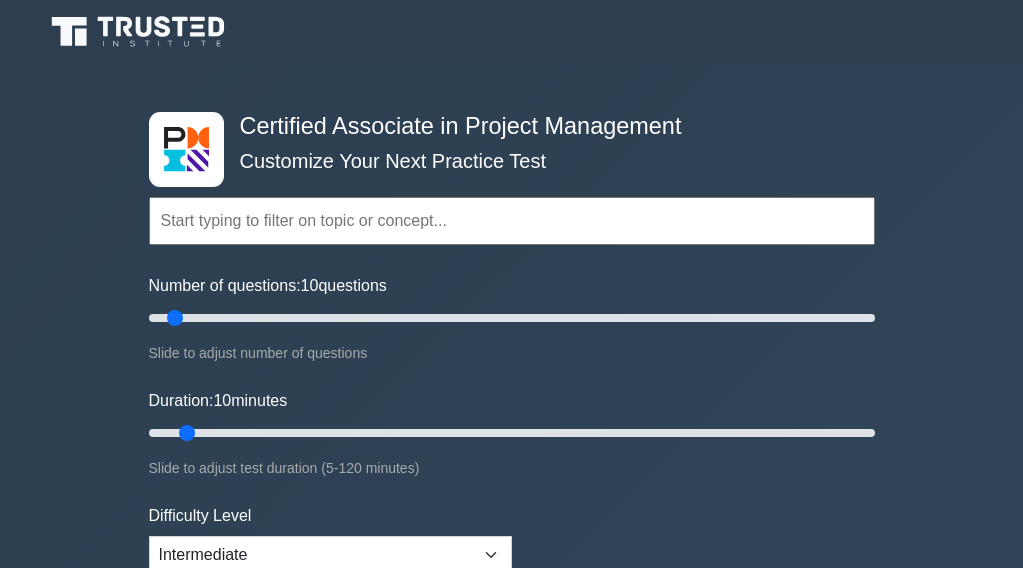 scroll, scrollTop: 0, scrollLeft: 0, axis: both 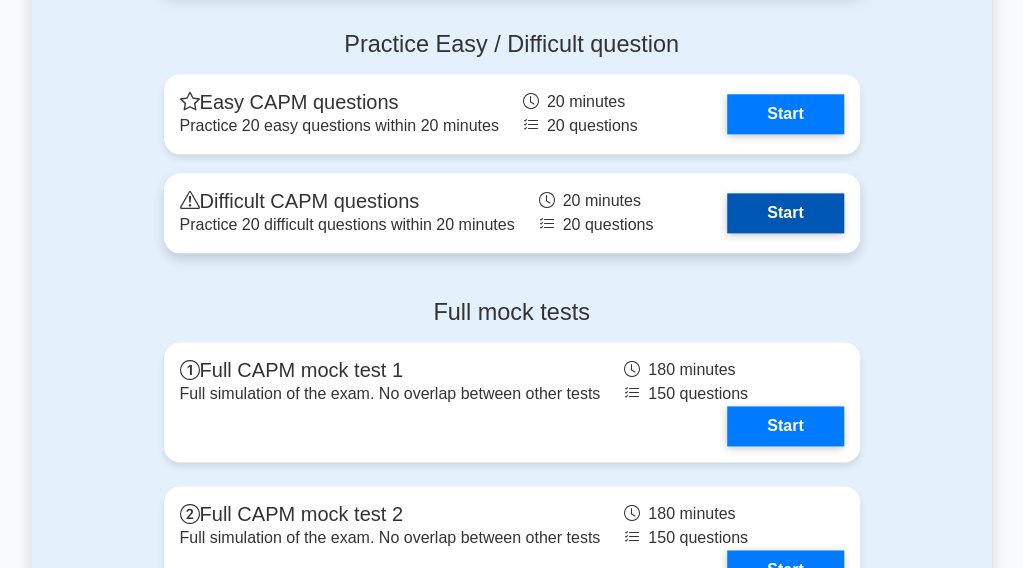 click on "Start" at bounding box center (785, 213) 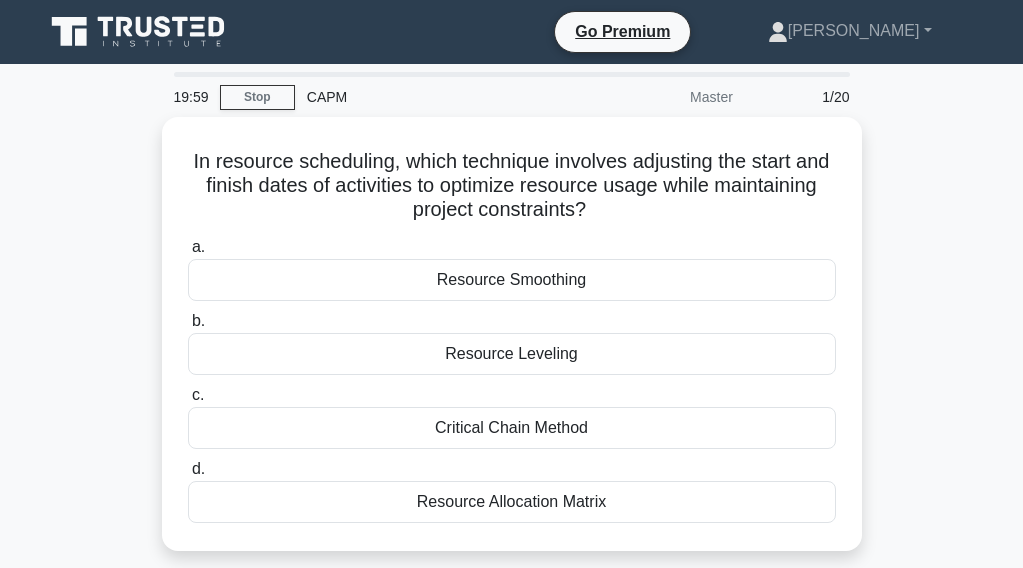 scroll, scrollTop: 0, scrollLeft: 0, axis: both 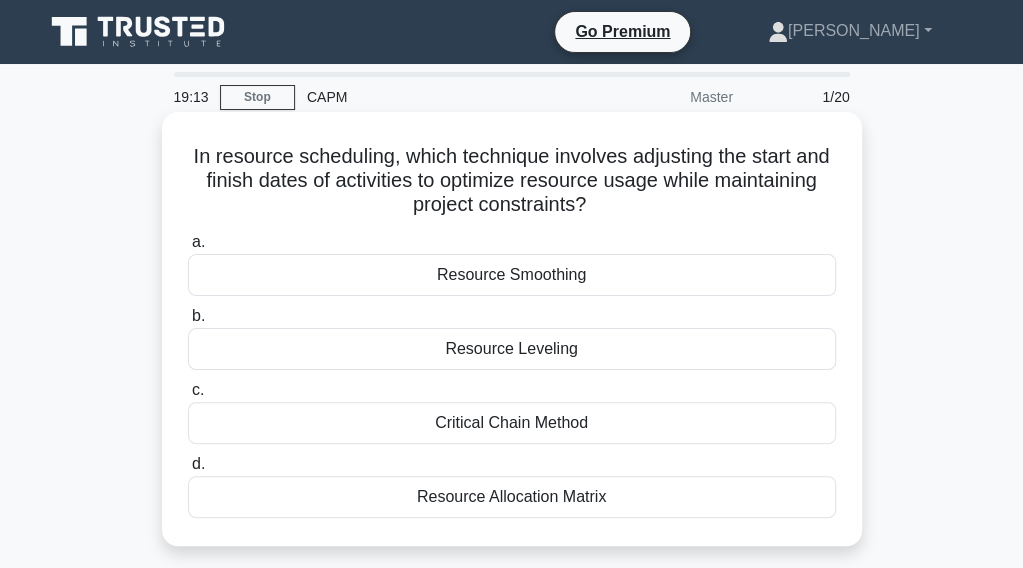 click on "Resource Leveling" at bounding box center (512, 349) 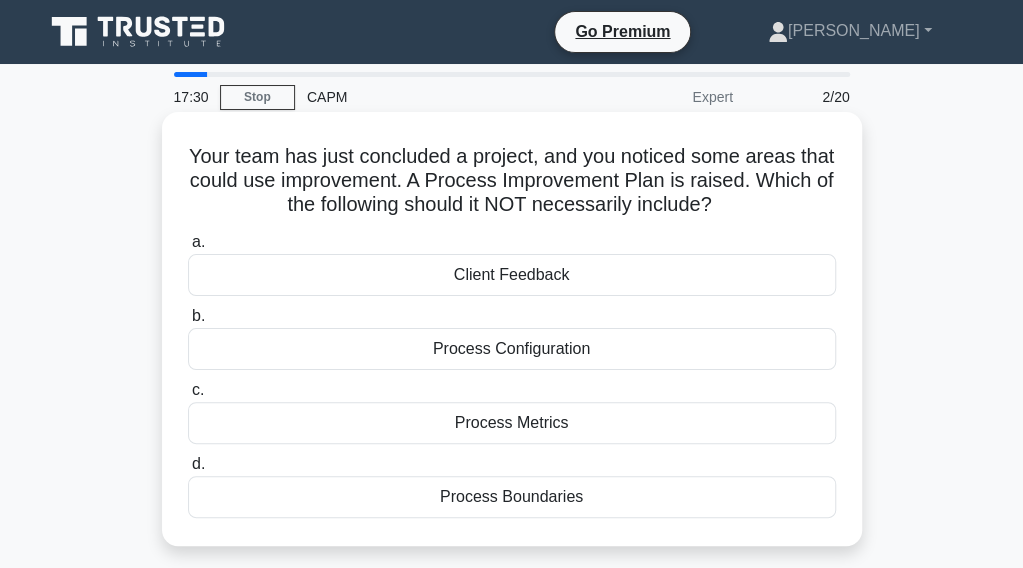 click on "Process Configuration" at bounding box center [512, 349] 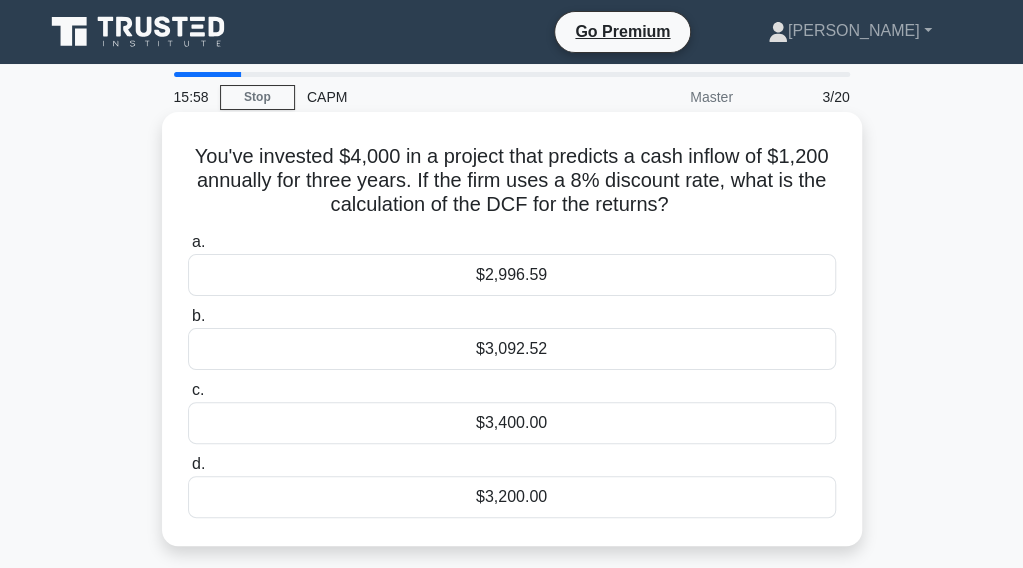 click on "$3,400.00" at bounding box center (512, 423) 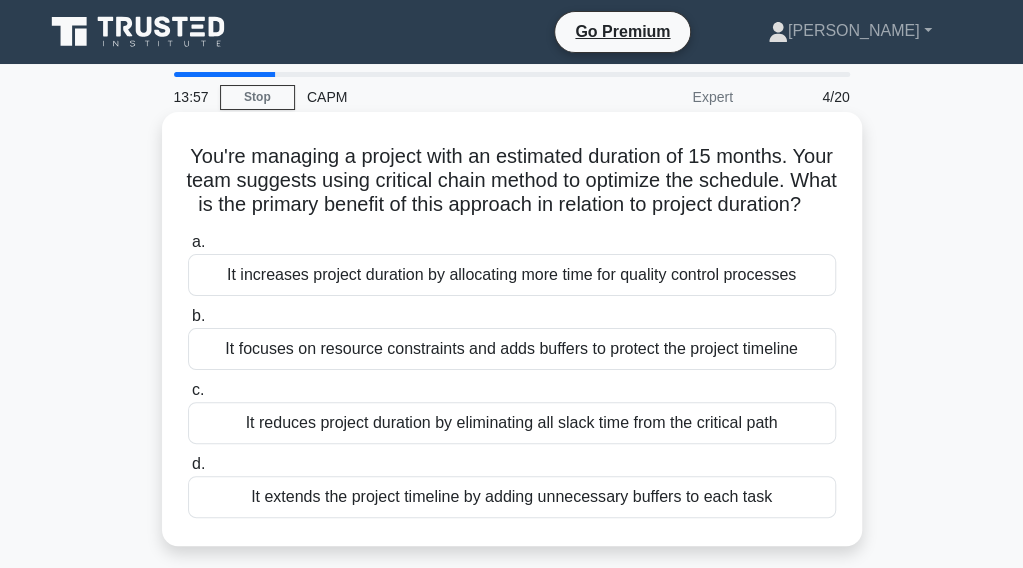 click on "It focuses on resource constraints and adds buffers to protect the project timeline" at bounding box center [512, 349] 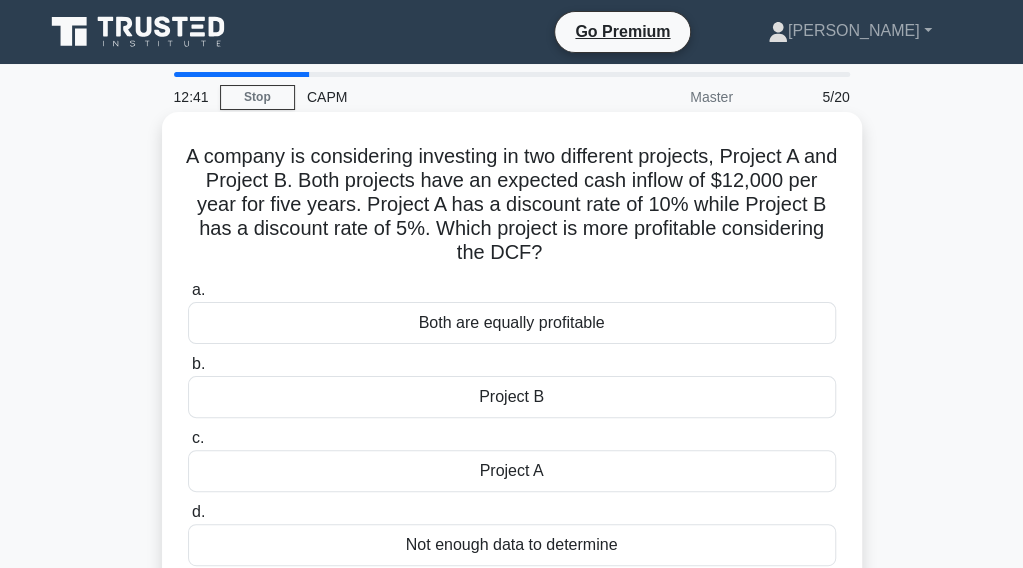 click on "Project A" at bounding box center (512, 471) 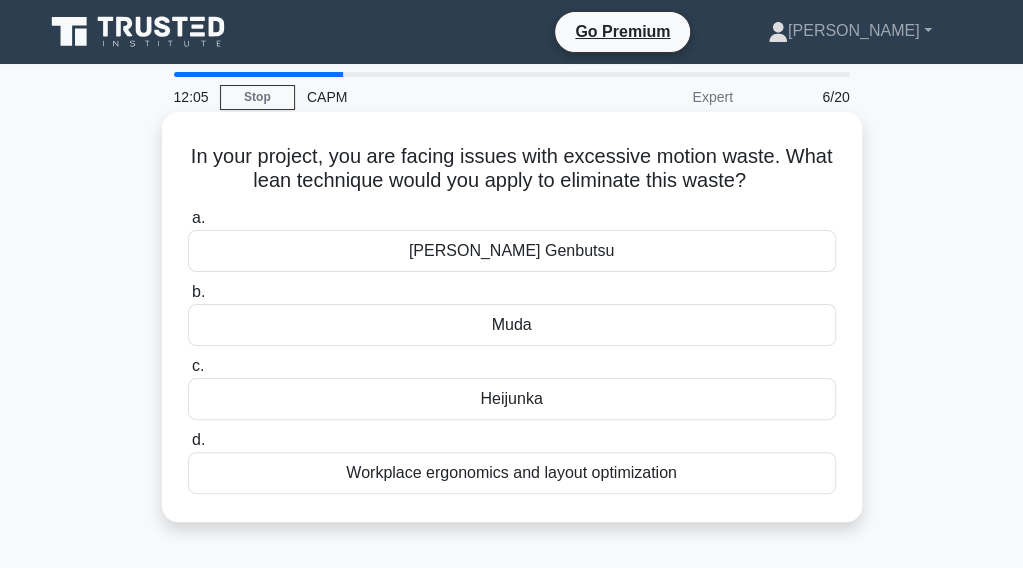 click on "Muda" at bounding box center [512, 325] 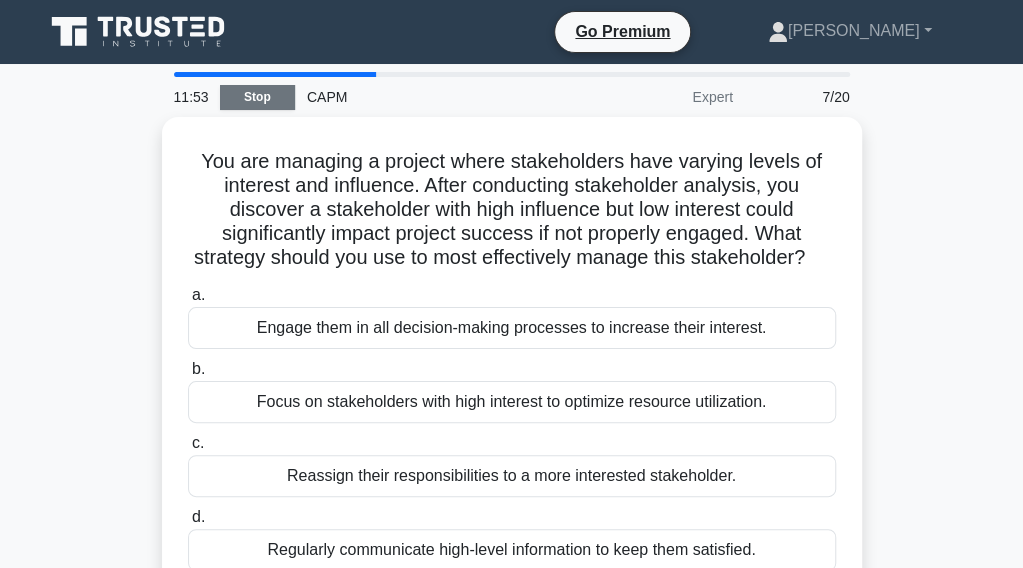 click on "Stop" at bounding box center [257, 97] 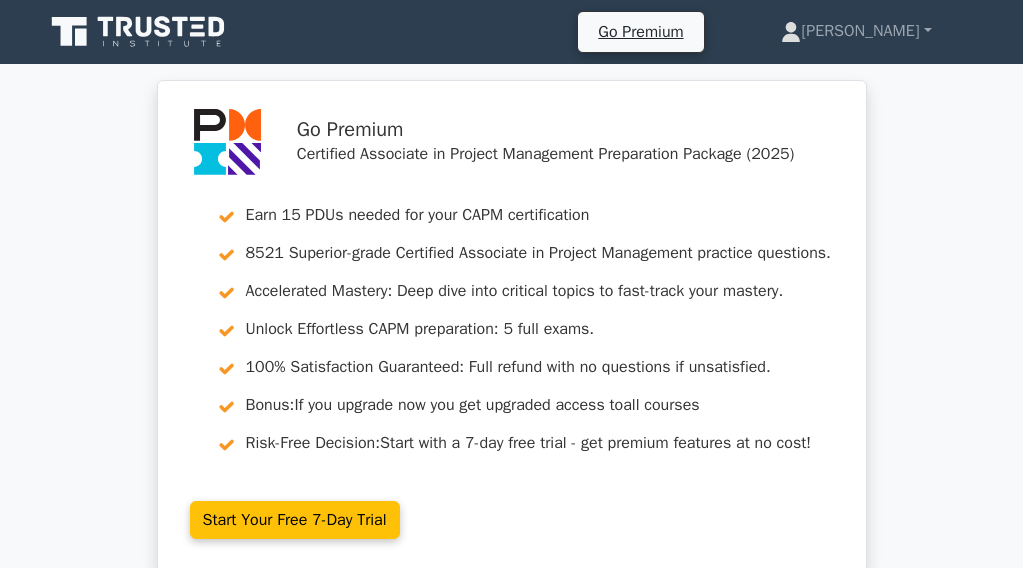 scroll, scrollTop: 0, scrollLeft: 0, axis: both 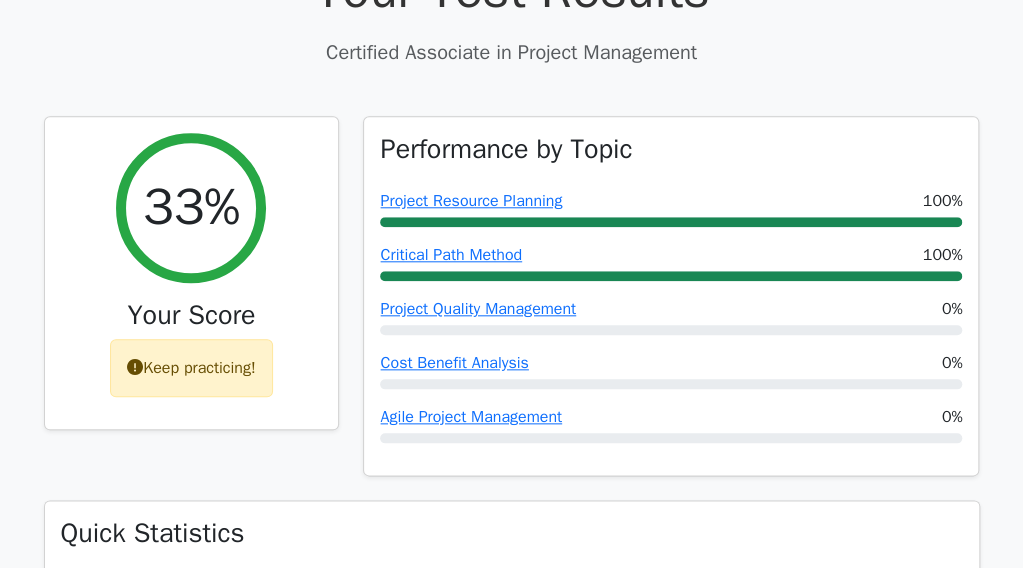 drag, startPoint x: 1030, startPoint y: 77, endPoint x: 1048, endPoint y: 169, distance: 93.74433 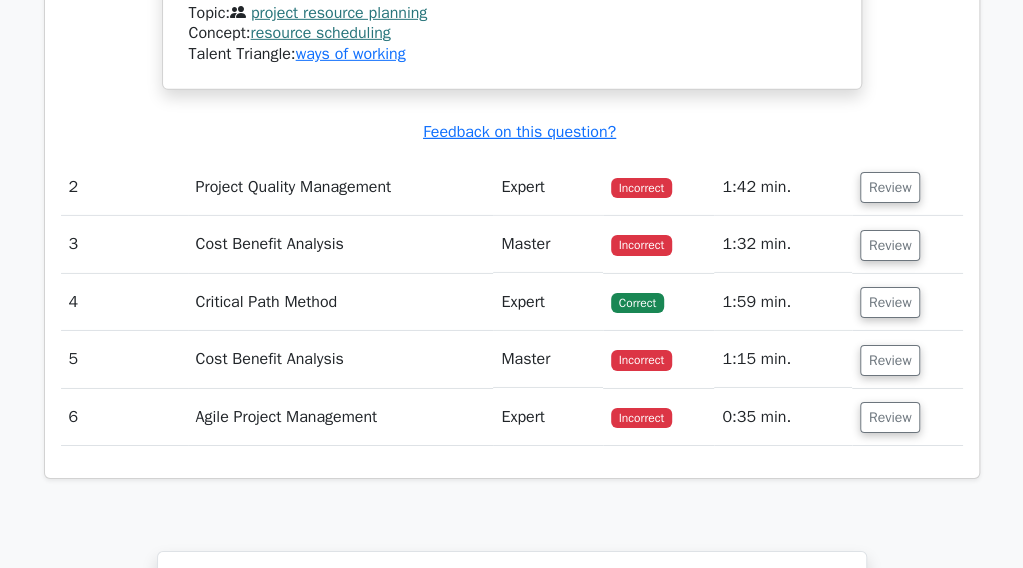 scroll, scrollTop: 2553, scrollLeft: 0, axis: vertical 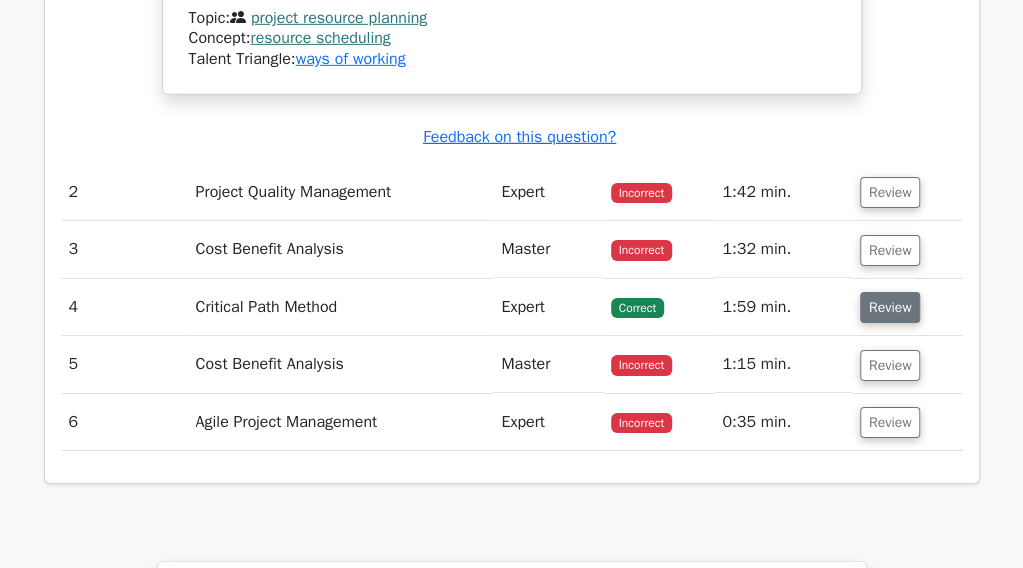 click on "Review" at bounding box center (890, 307) 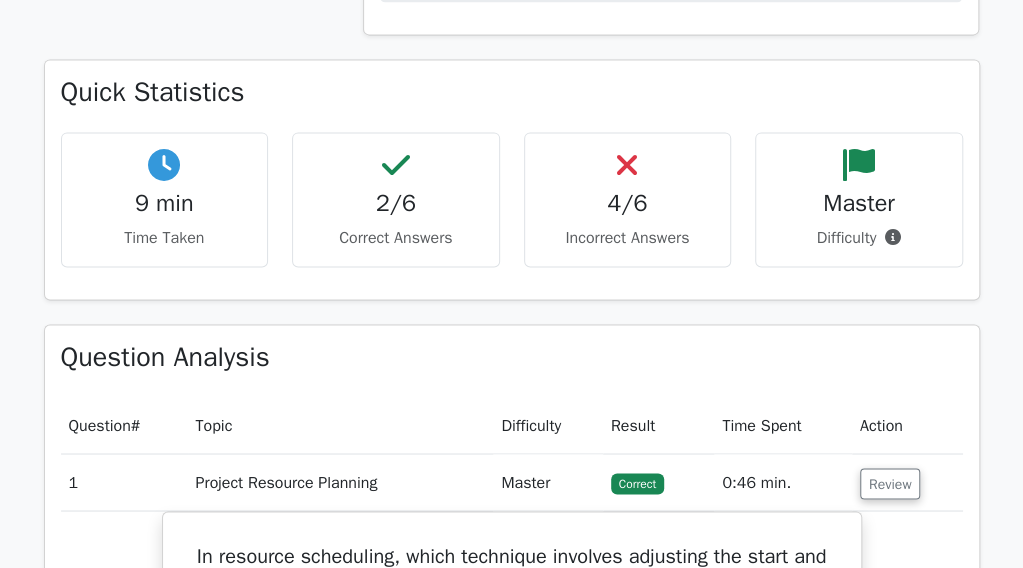 scroll, scrollTop: 1112, scrollLeft: 0, axis: vertical 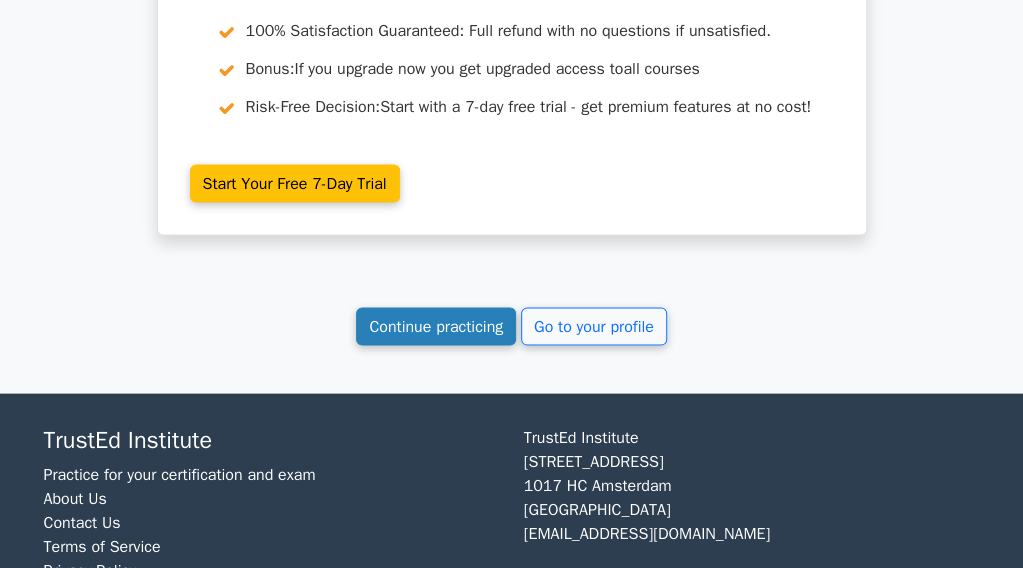 click on "Continue practicing" at bounding box center (436, 326) 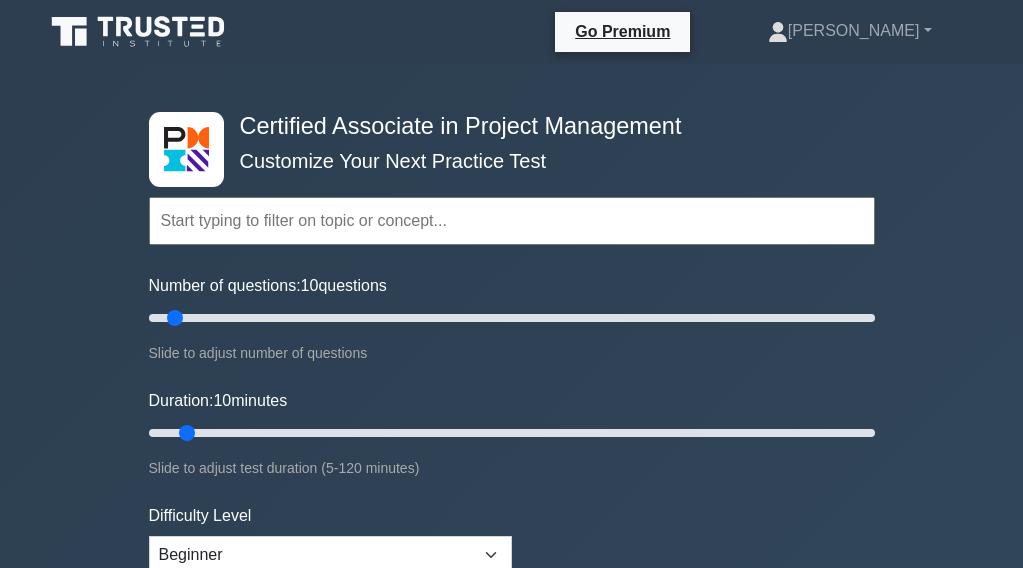 scroll, scrollTop: 0, scrollLeft: 0, axis: both 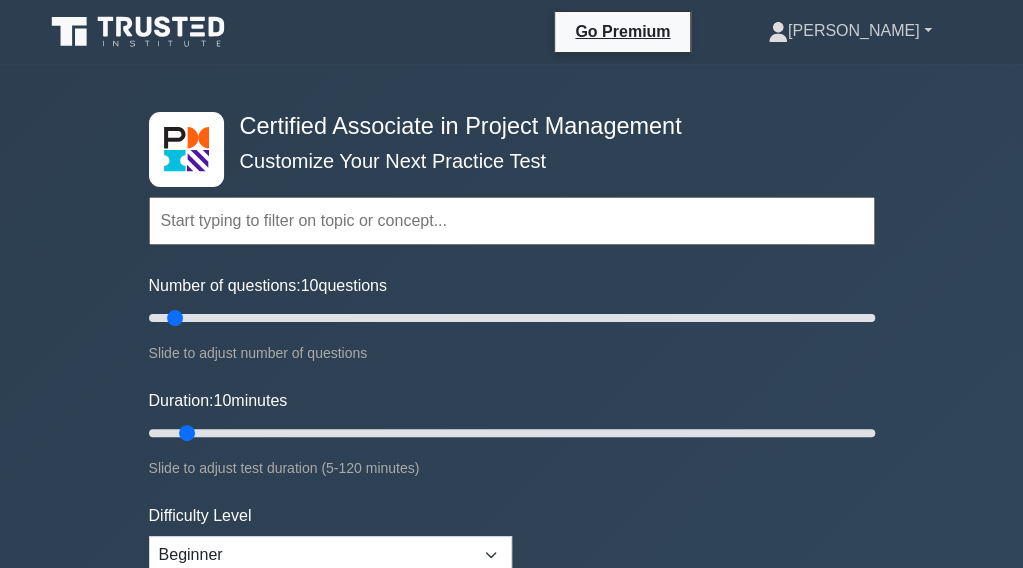 click on "[PERSON_NAME]" at bounding box center [850, 31] 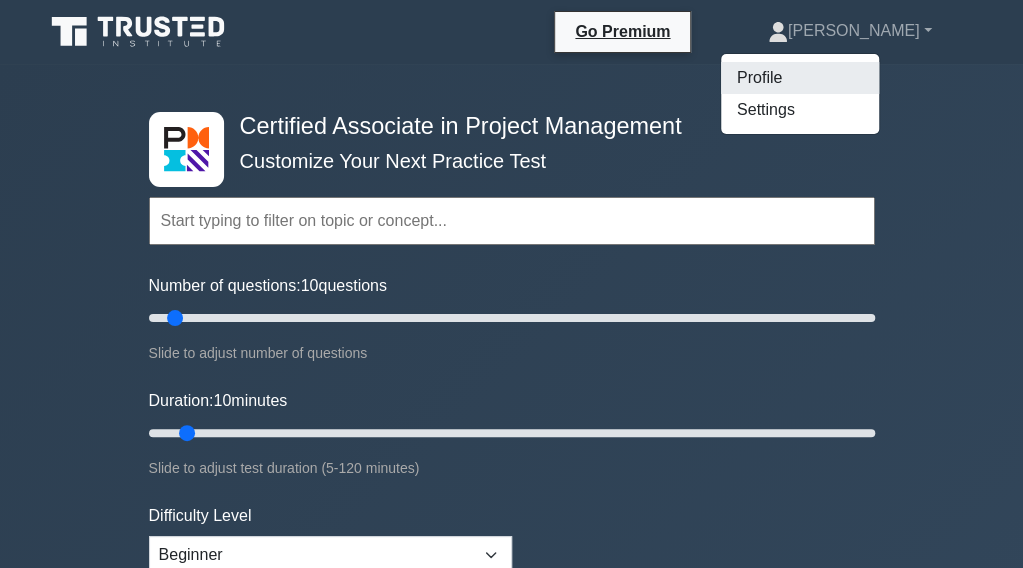 click on "Profile" at bounding box center (800, 78) 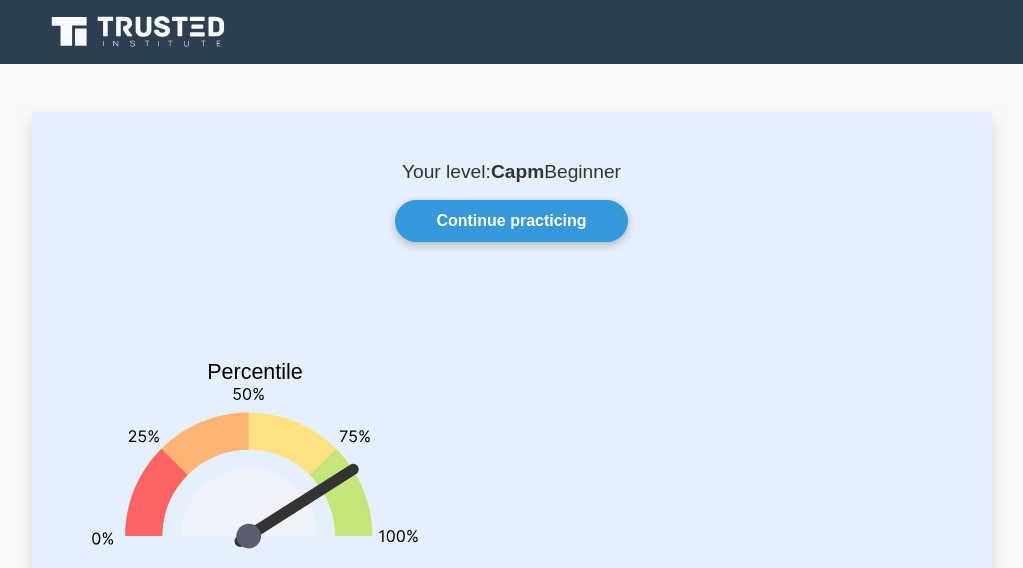 scroll, scrollTop: 0, scrollLeft: 0, axis: both 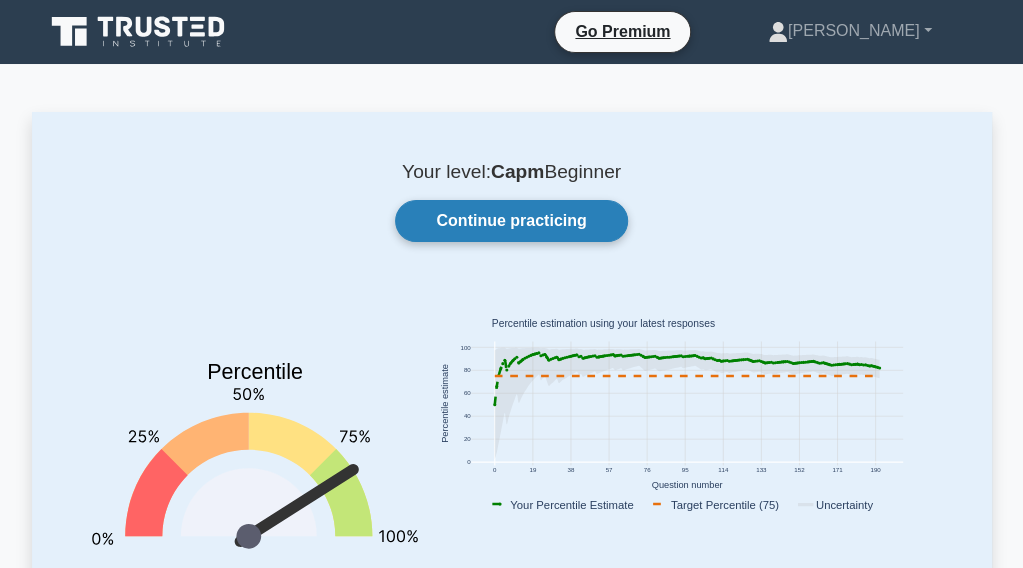 click on "Continue practicing" at bounding box center (511, 221) 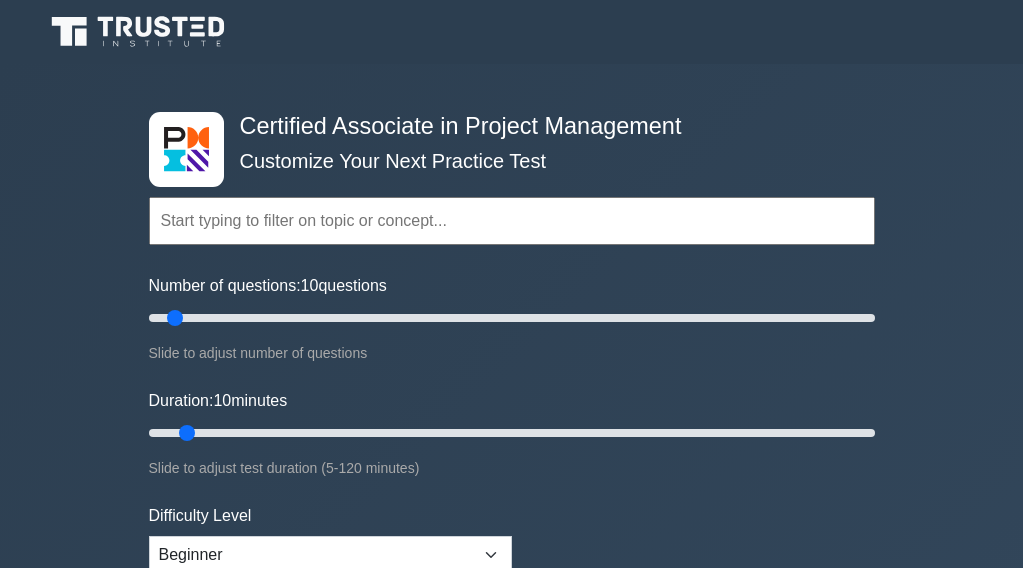 scroll, scrollTop: 0, scrollLeft: 0, axis: both 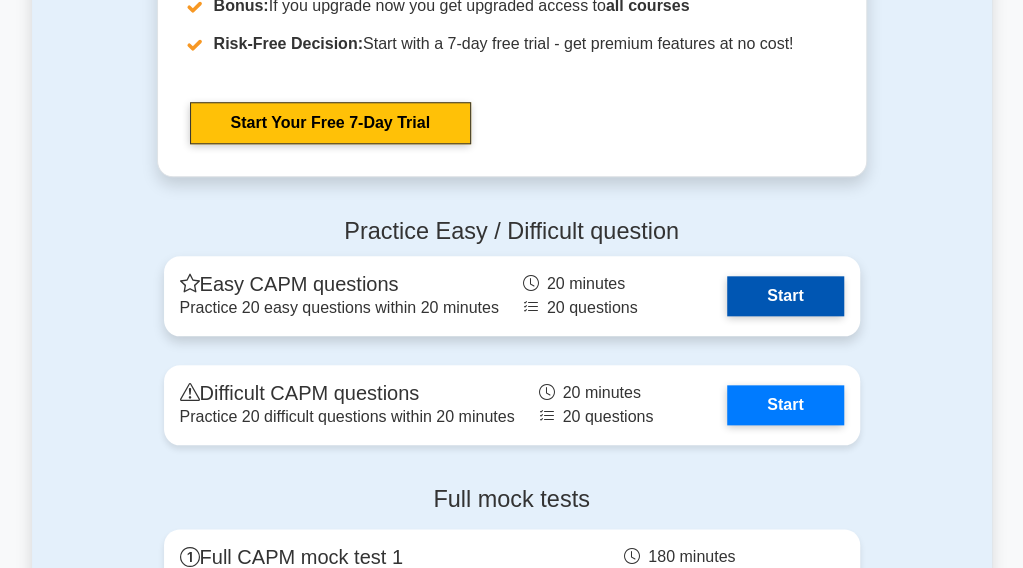 click on "Start" at bounding box center (785, 296) 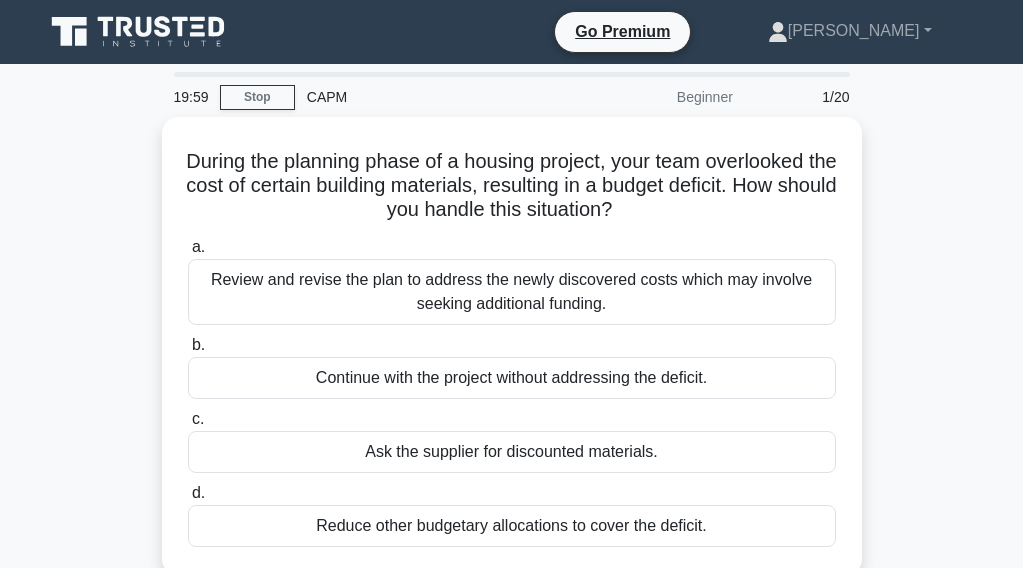 scroll, scrollTop: 0, scrollLeft: 0, axis: both 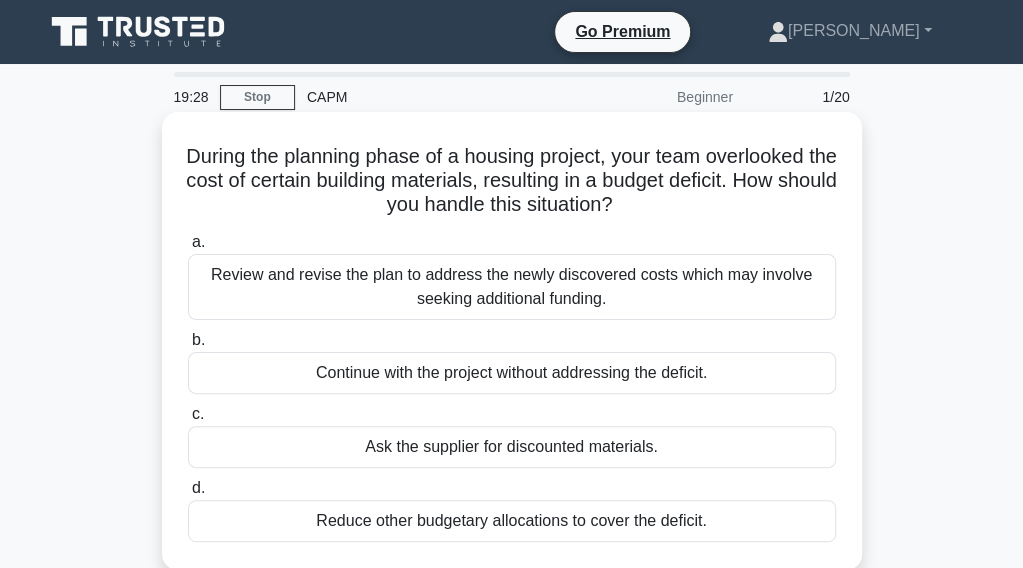click on "Review and revise the plan to address the newly discovered costs which may involve seeking additional funding." at bounding box center (512, 287) 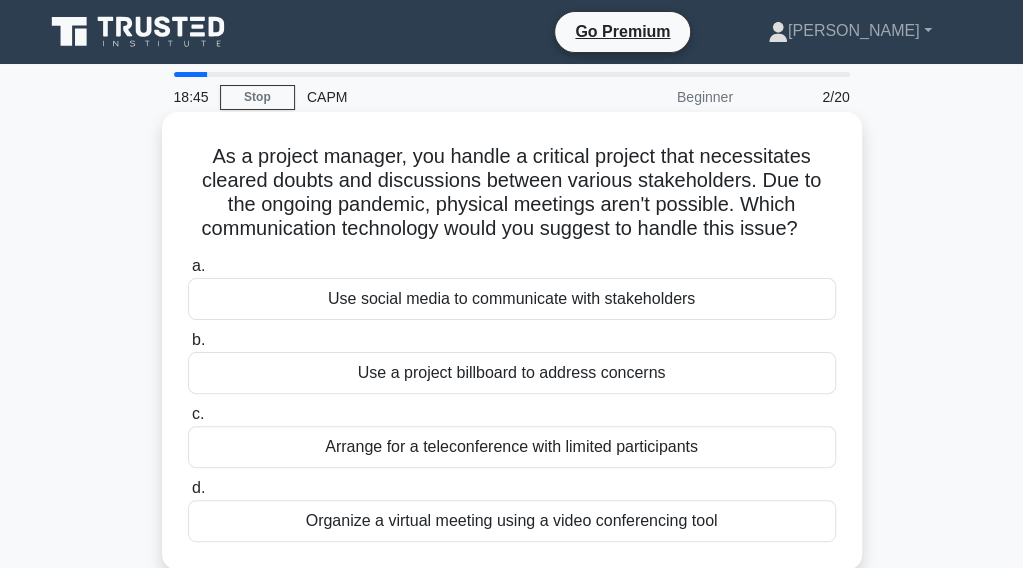 click on "Organize a virtual meeting using a video conferencing tool" at bounding box center [512, 521] 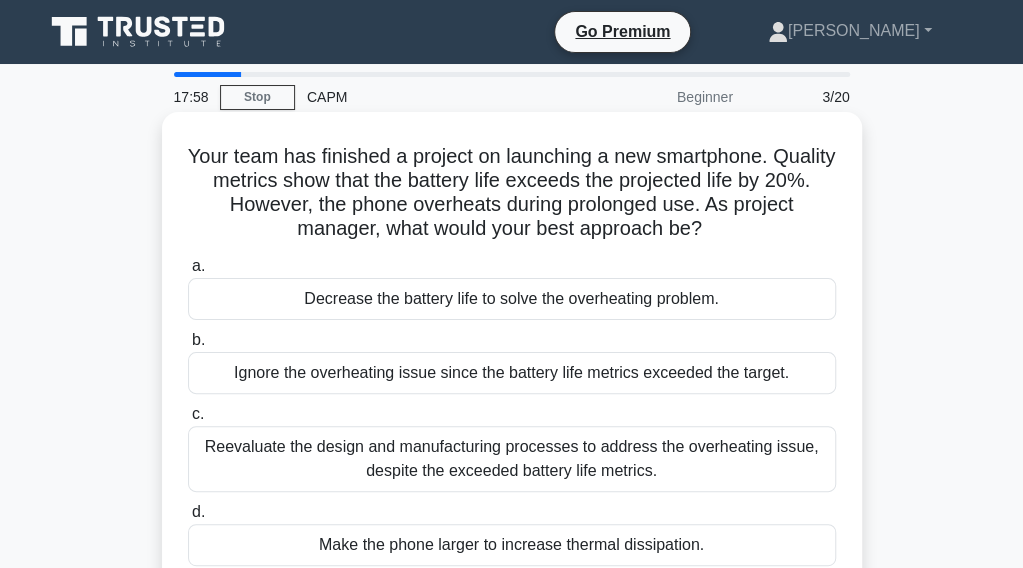 click on "Reevaluate the design and manufacturing processes to address the overheating issue, despite the exceeded battery life metrics." at bounding box center [512, 459] 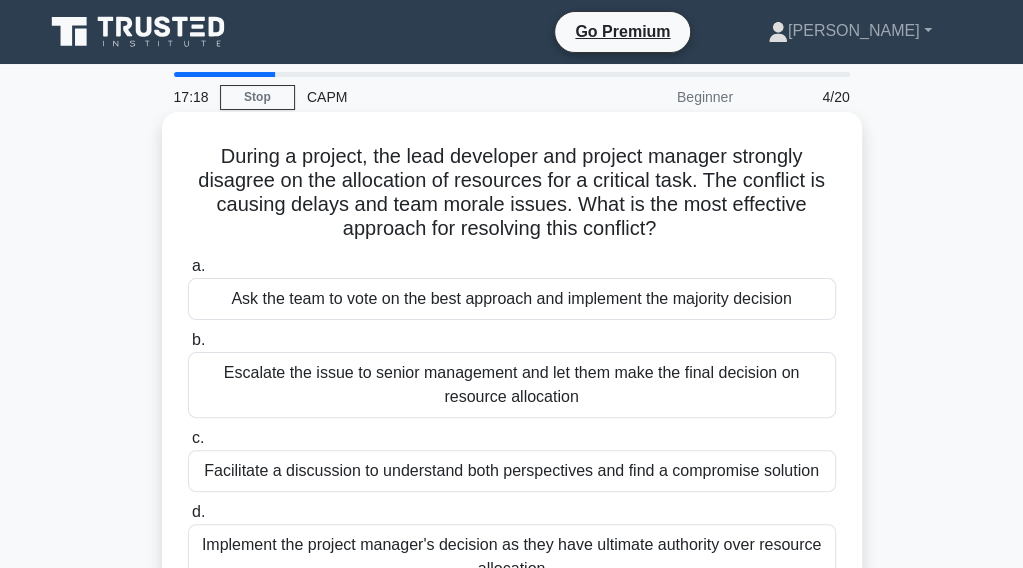 click on "Facilitate a discussion to understand both perspectives and find a compromise solution" at bounding box center [512, 471] 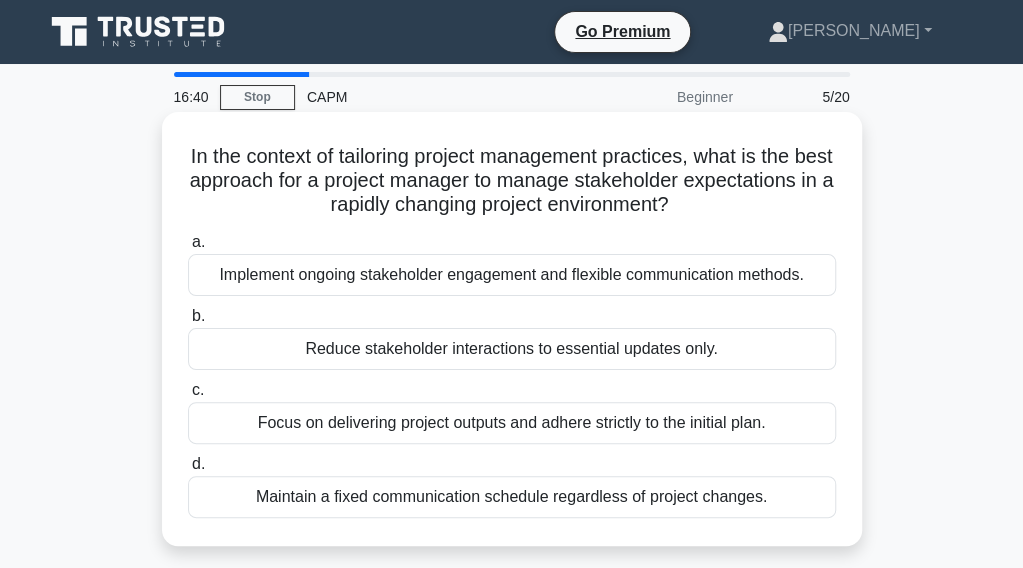 click on "Implement ongoing stakeholder engagement and flexible communication methods." at bounding box center [512, 275] 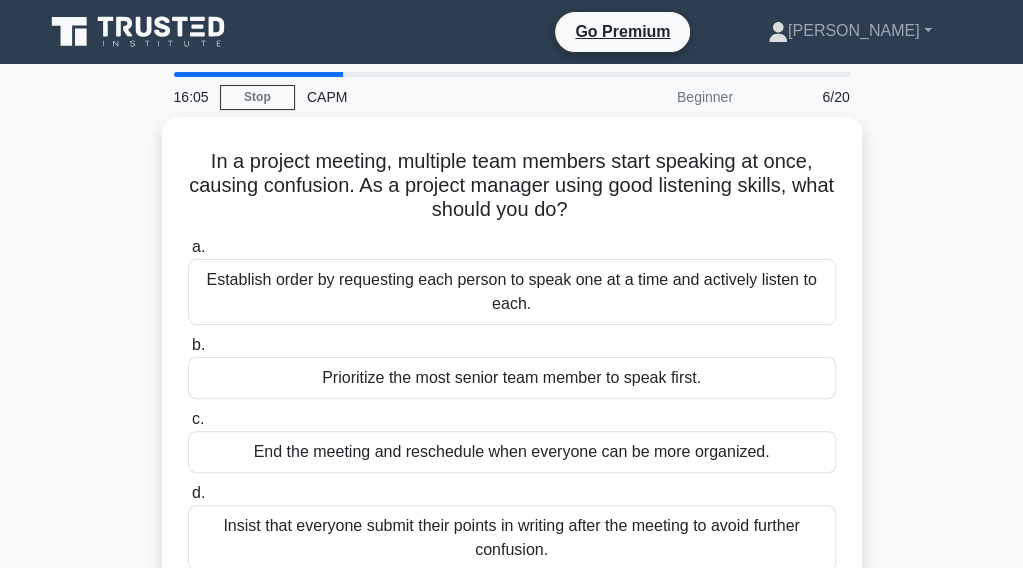 click on "Establish order by requesting each person to speak one at a time and actively listen to each." at bounding box center (512, 292) 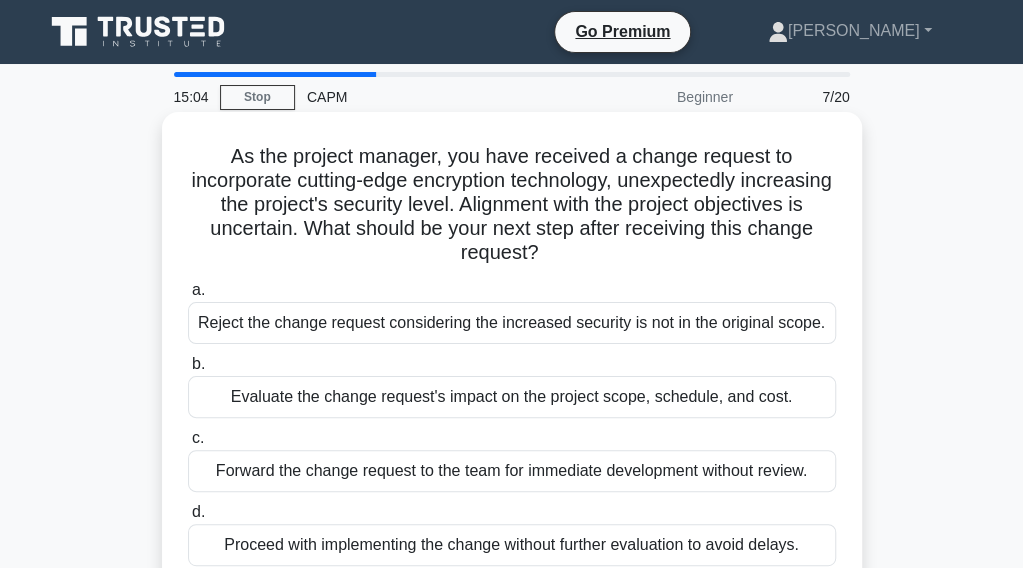click on "Evaluate the change request's impact on the project scope, schedule, and cost." at bounding box center [512, 397] 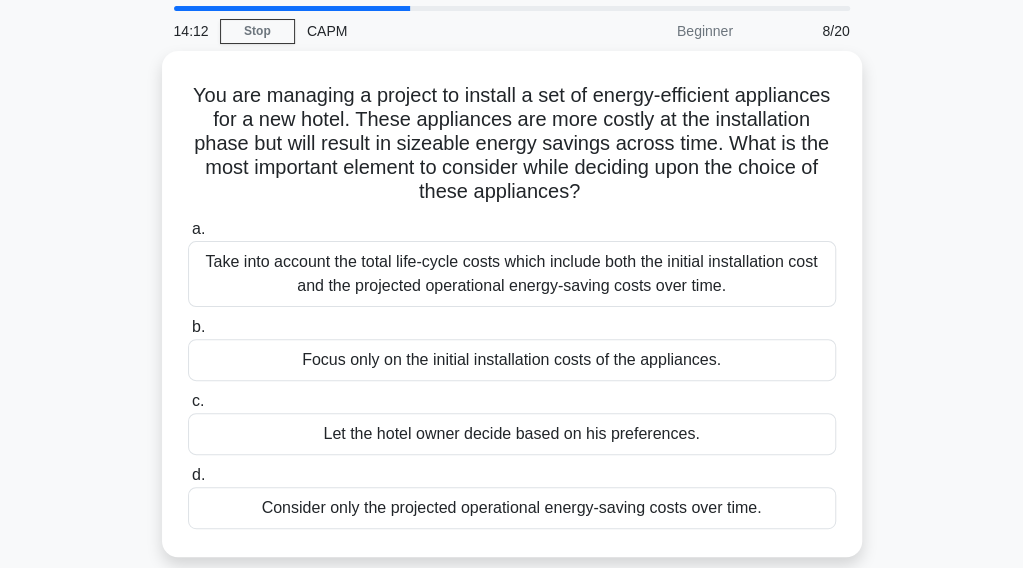 scroll, scrollTop: 75, scrollLeft: 0, axis: vertical 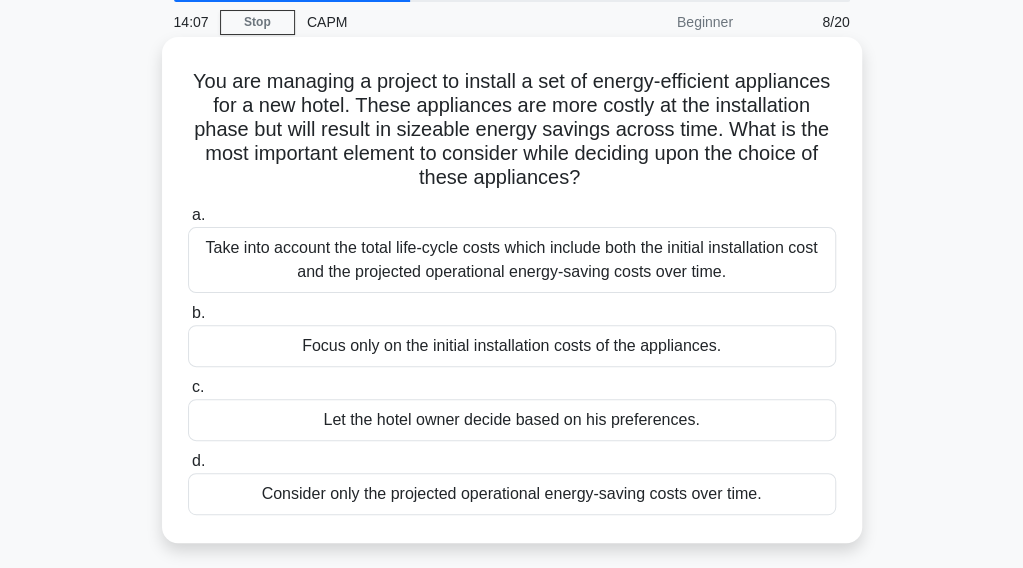click on "Take into account the total life-cycle costs which include both the initial installation cost and the projected operational energy-saving costs over time." at bounding box center (512, 260) 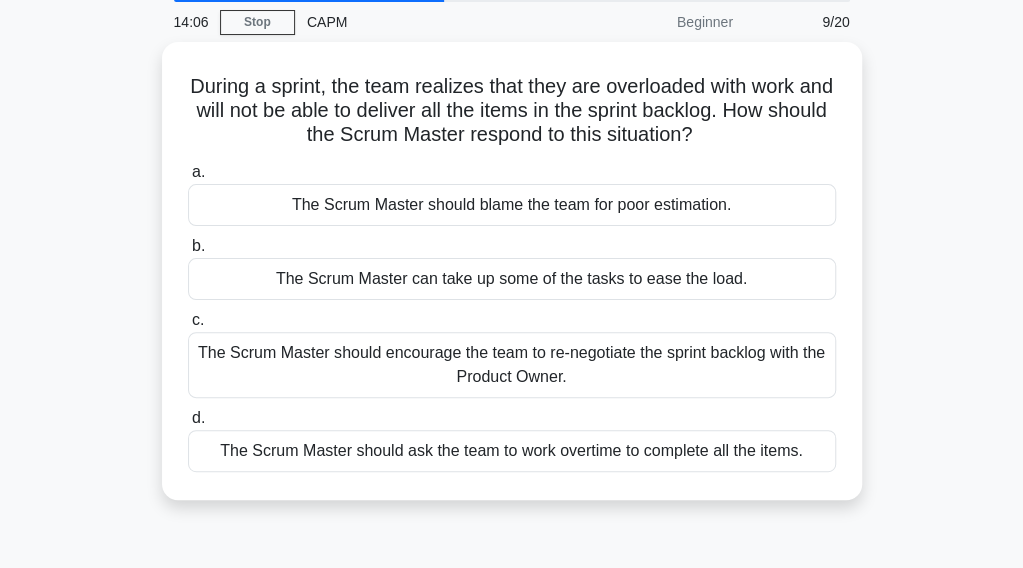 scroll, scrollTop: 0, scrollLeft: 0, axis: both 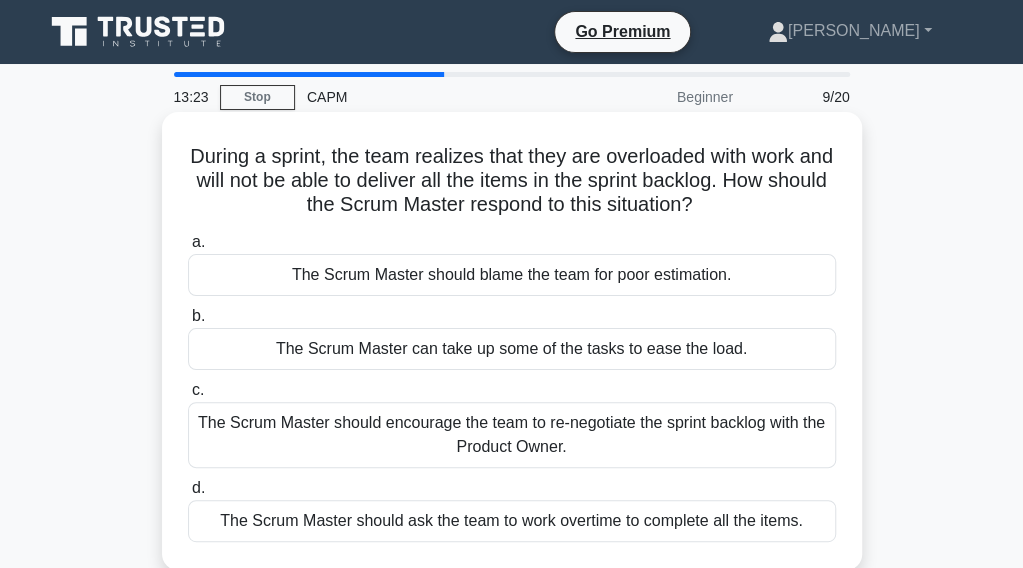 click on "The Scrum Master should encourage the team to re-negotiate the sprint backlog with the Product Owner." at bounding box center [512, 435] 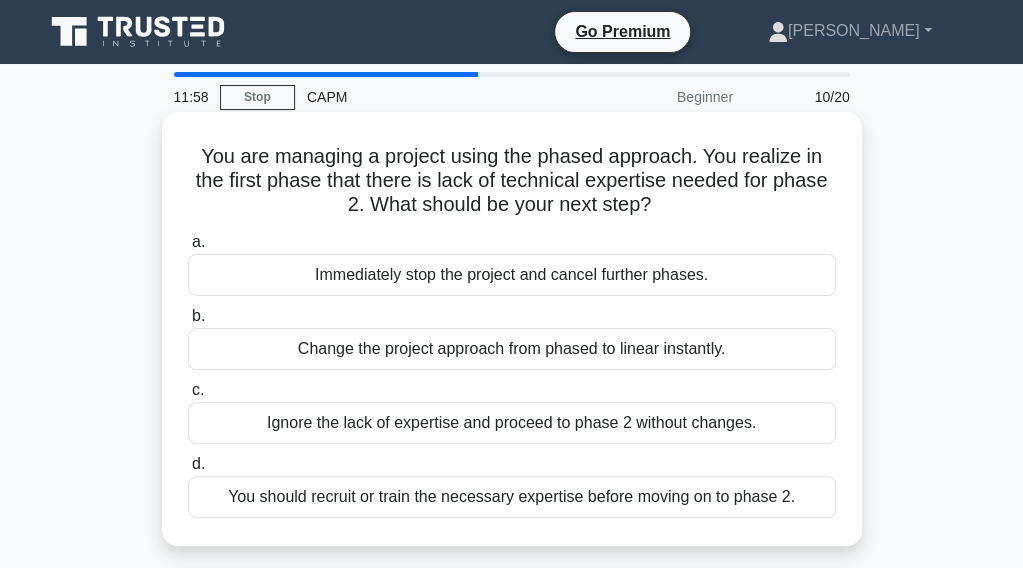 click on "You should recruit or train the necessary expertise before moving on to phase 2." at bounding box center [512, 497] 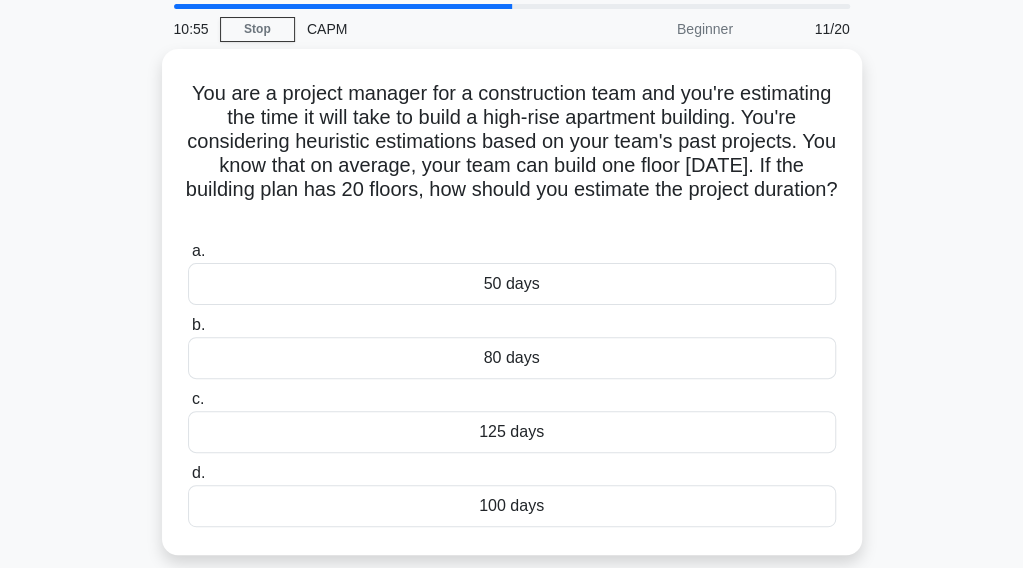 scroll, scrollTop: 71, scrollLeft: 0, axis: vertical 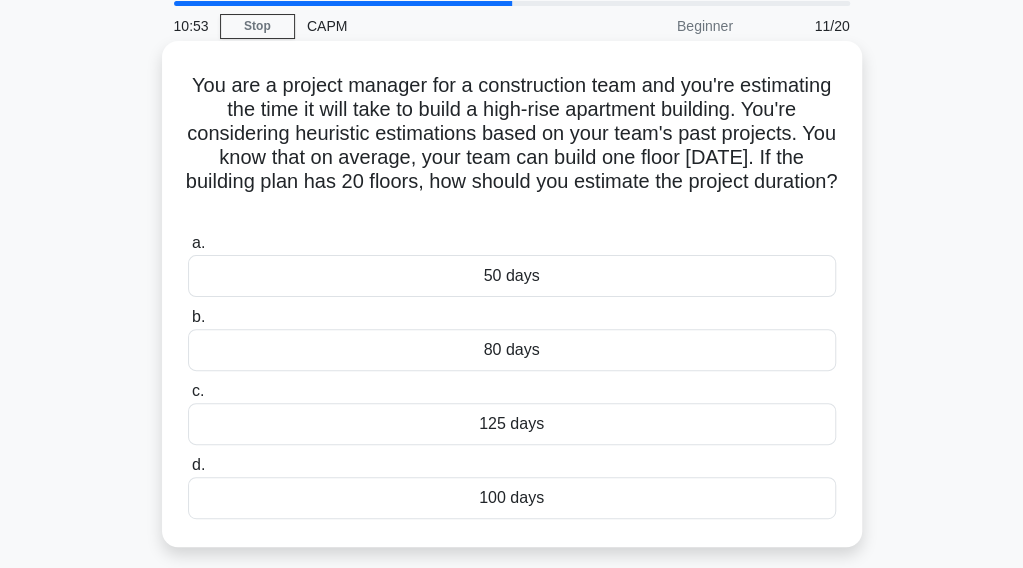 click on "100 days" at bounding box center [512, 498] 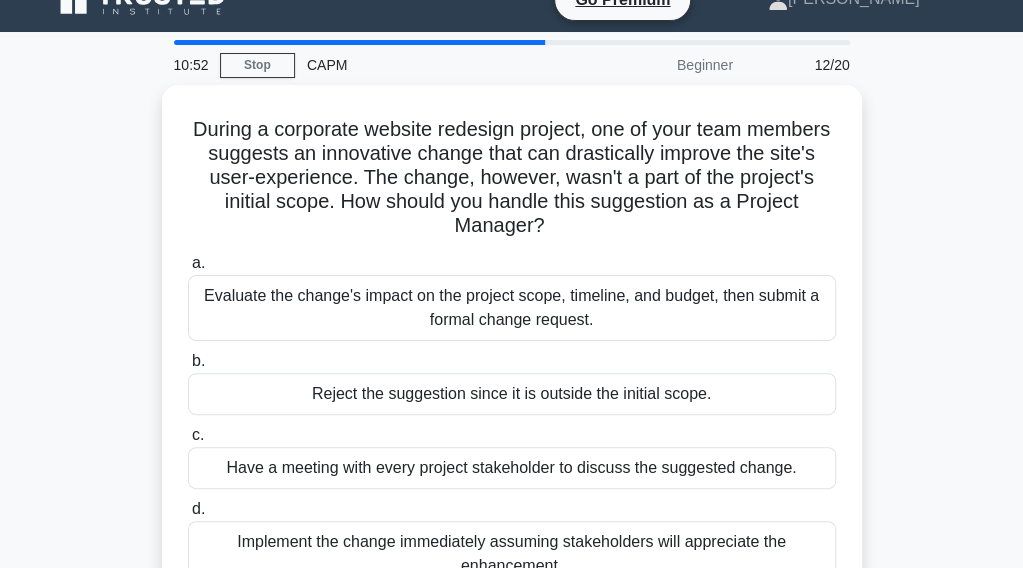 scroll, scrollTop: 0, scrollLeft: 0, axis: both 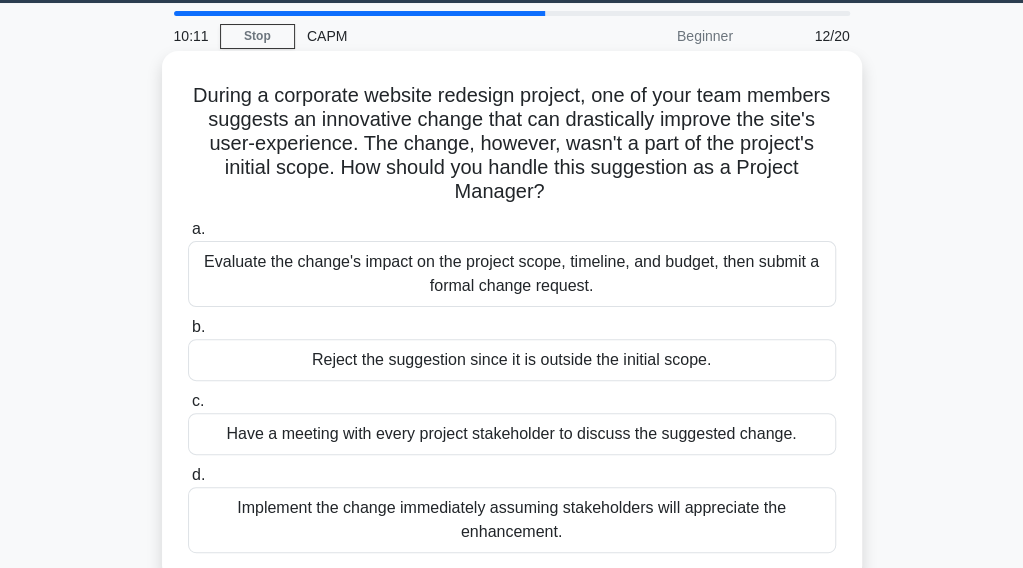 click on "Evaluate the change's impact on the project scope, timeline, and budget, then submit a formal change request." at bounding box center [512, 274] 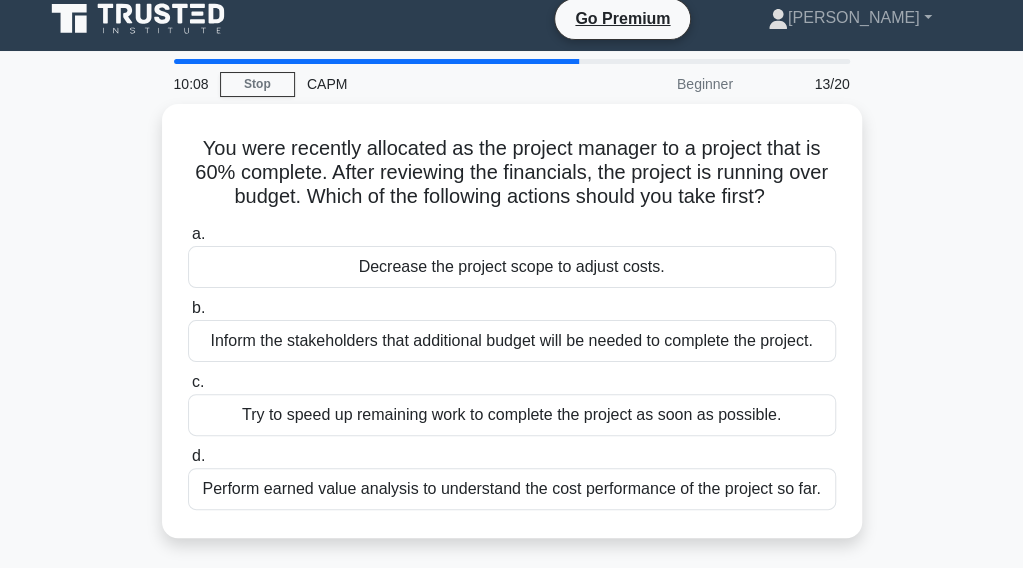 scroll, scrollTop: 0, scrollLeft: 0, axis: both 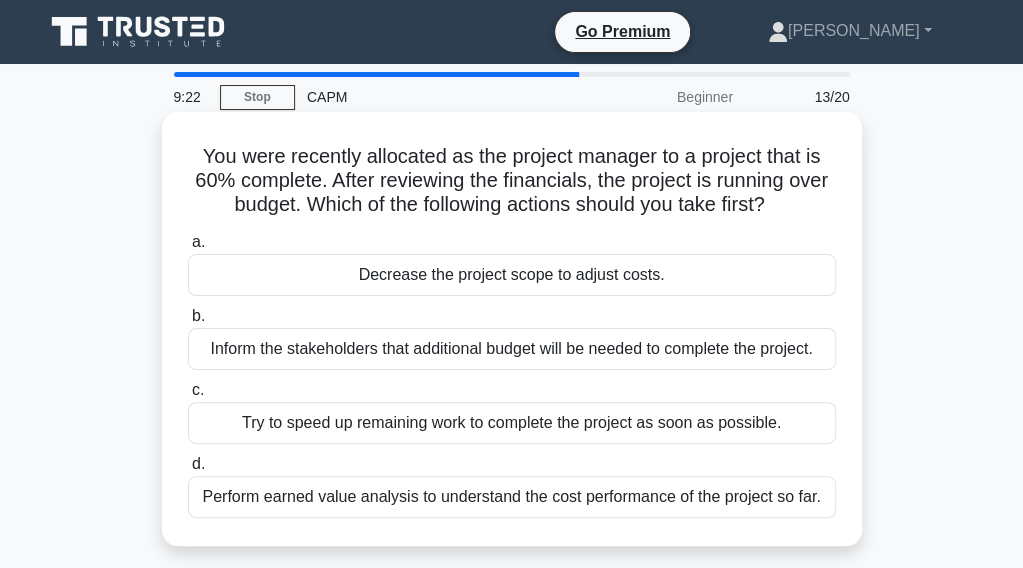 click on "Perform earned value analysis to understand the cost performance of the project so far." at bounding box center [512, 497] 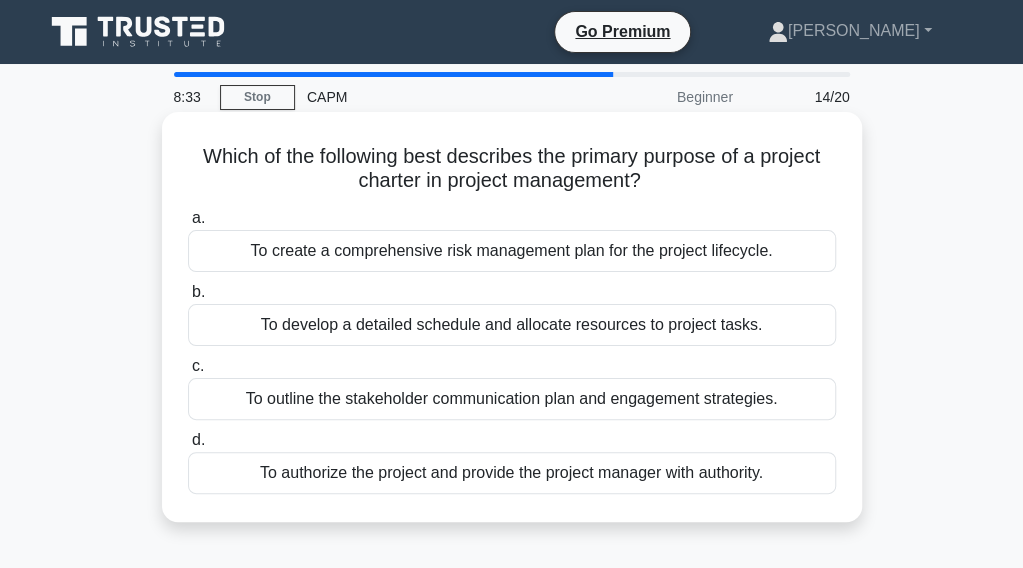 click on "To authorize the project and provide the project manager with authority." at bounding box center [512, 473] 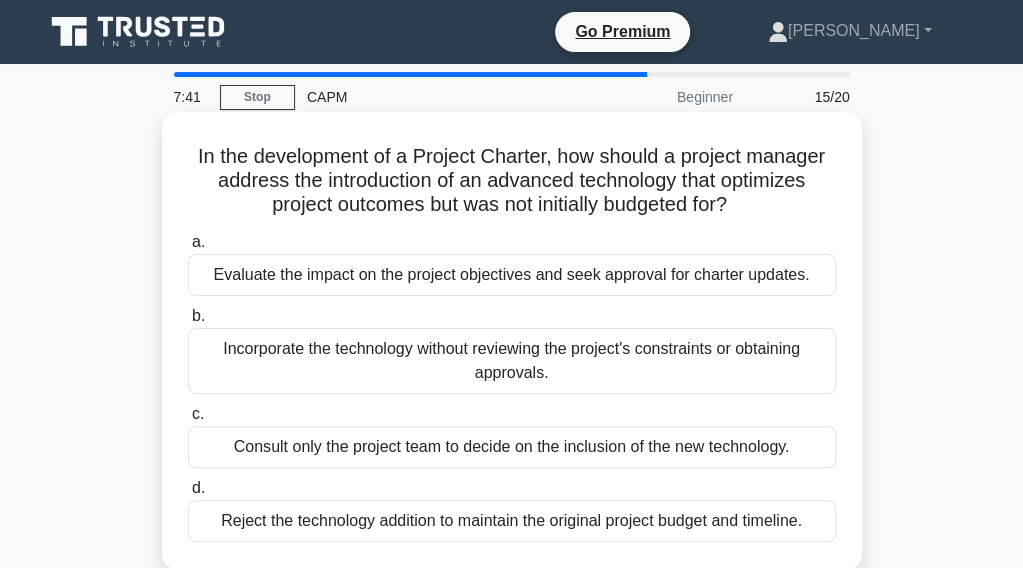 click on "Evaluate the impact on the project objectives and seek approval for charter updates." at bounding box center [512, 275] 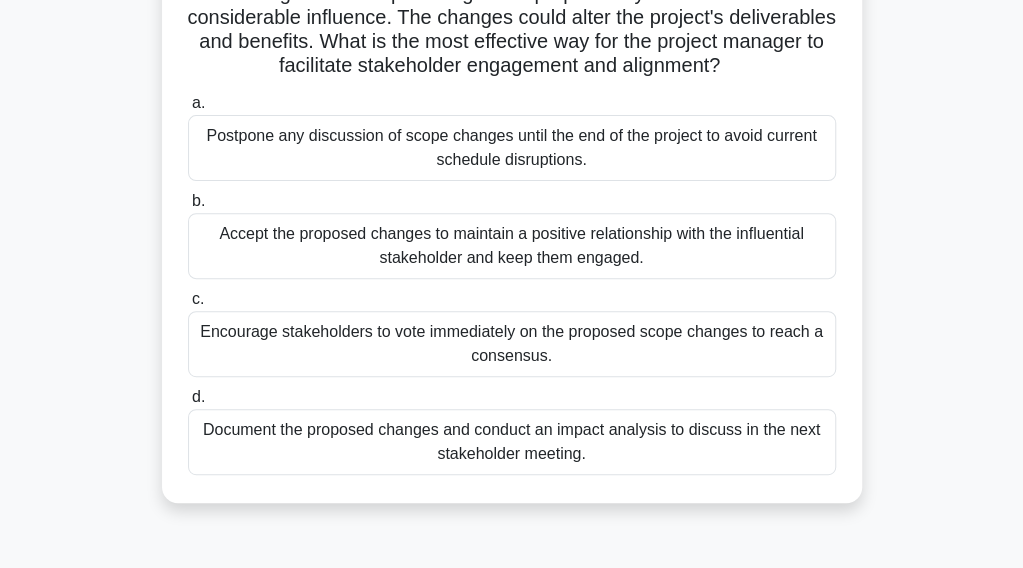 scroll, scrollTop: 204, scrollLeft: 0, axis: vertical 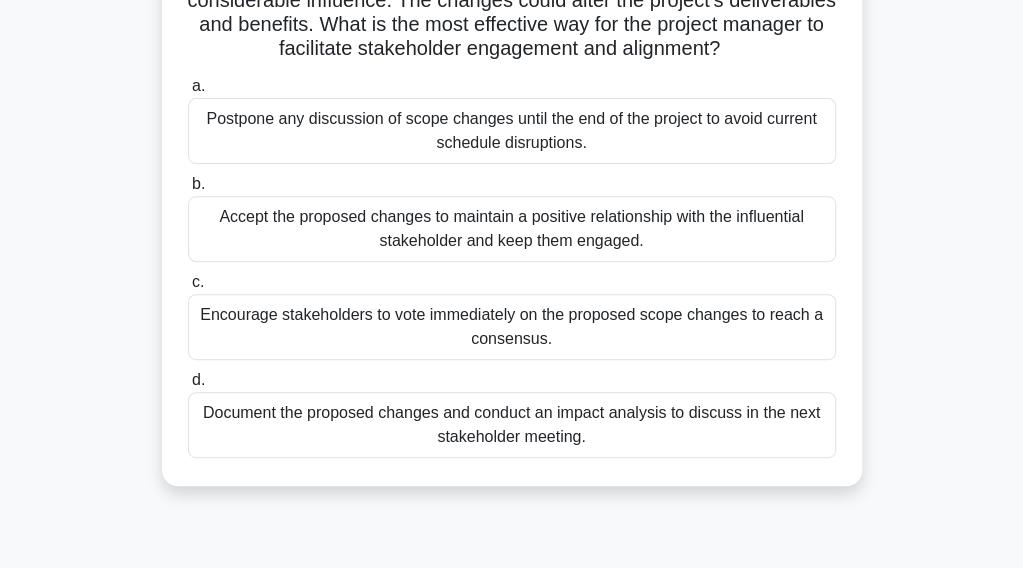 click on "Document the proposed changes and conduct an impact analysis to discuss in the next stakeholder meeting." at bounding box center [512, 425] 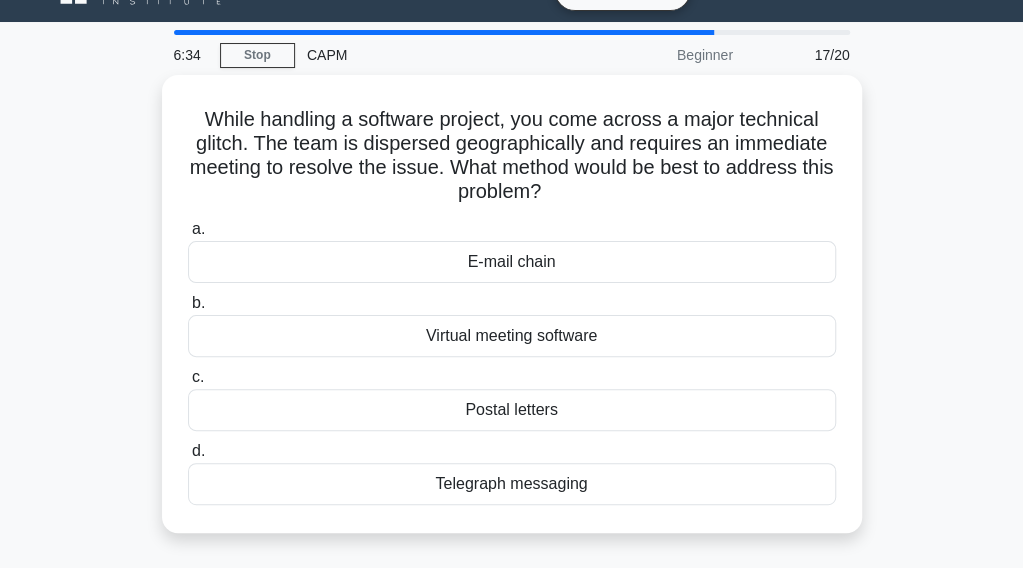 scroll, scrollTop: 0, scrollLeft: 0, axis: both 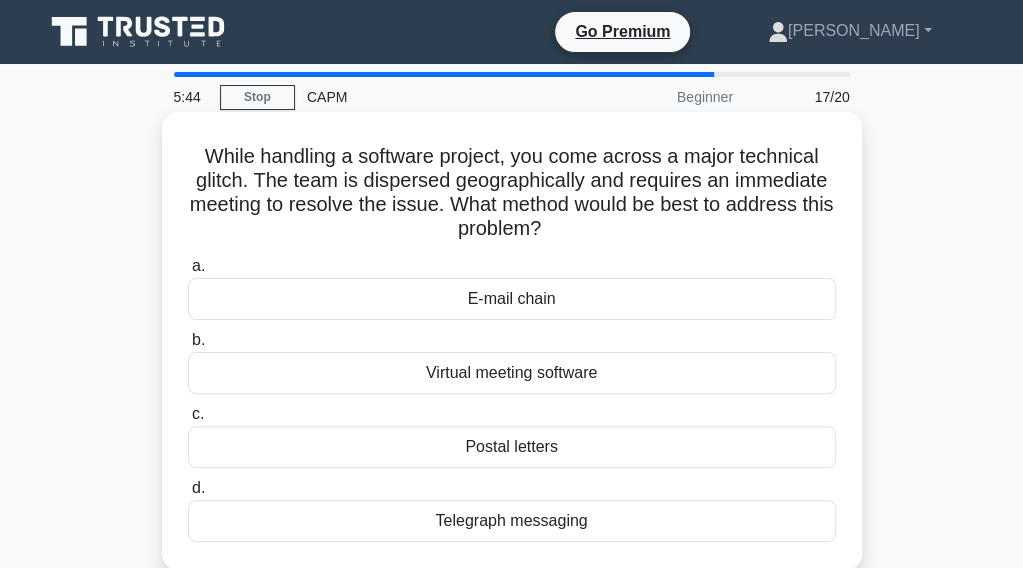 click on "Virtual meeting software" at bounding box center (512, 373) 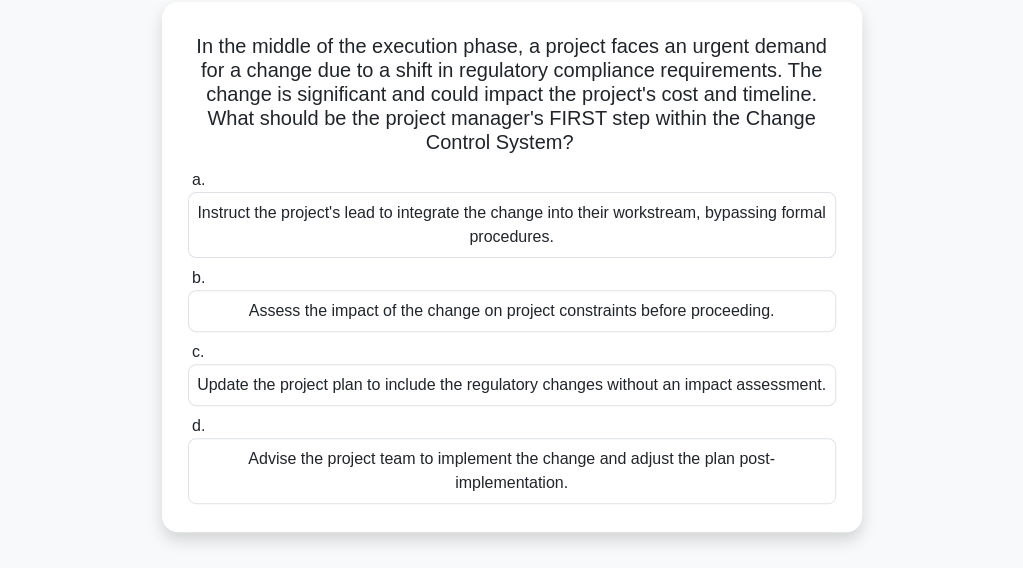 scroll, scrollTop: 120, scrollLeft: 0, axis: vertical 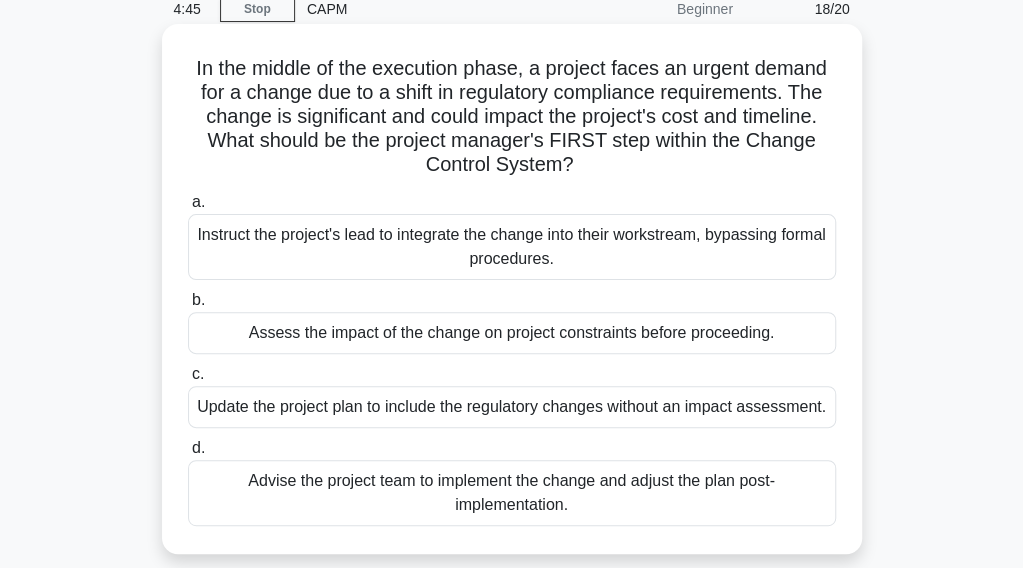 click on "Assess the impact of the change on project constraints before proceeding." at bounding box center (512, 333) 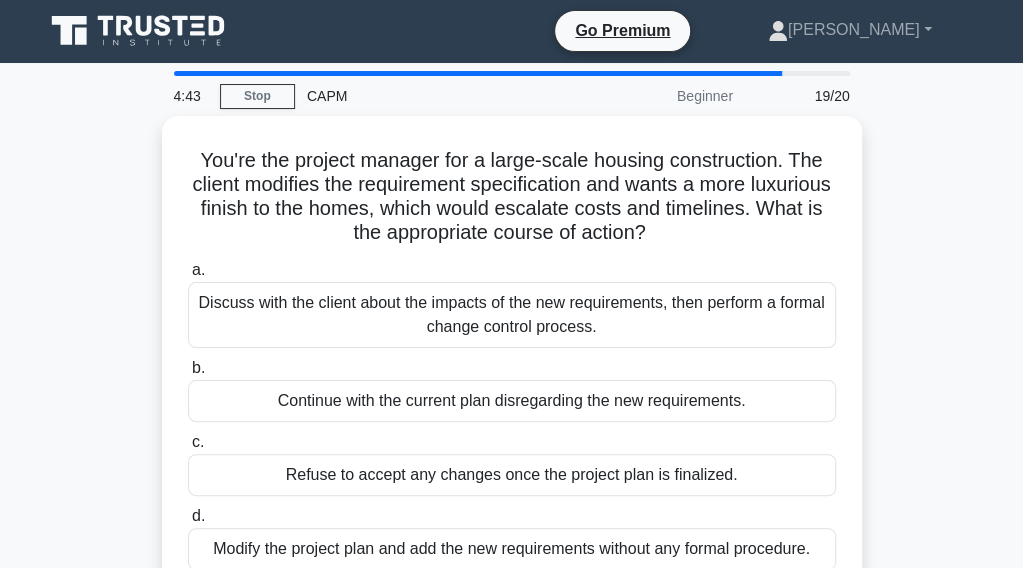 scroll, scrollTop: 0, scrollLeft: 0, axis: both 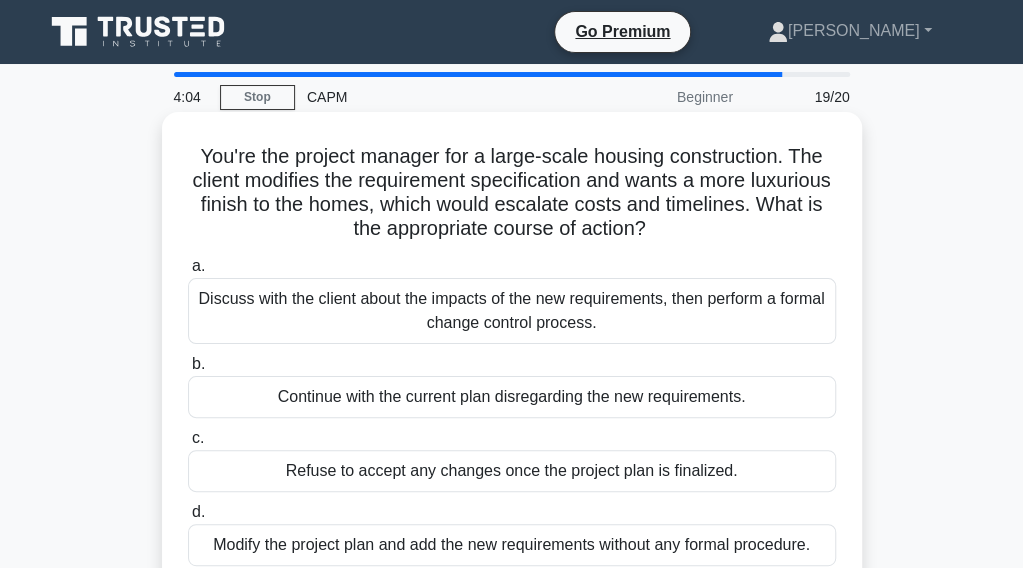click on "Discuss with the client about the impacts of the new requirements, then perform a formal change control process." at bounding box center (512, 311) 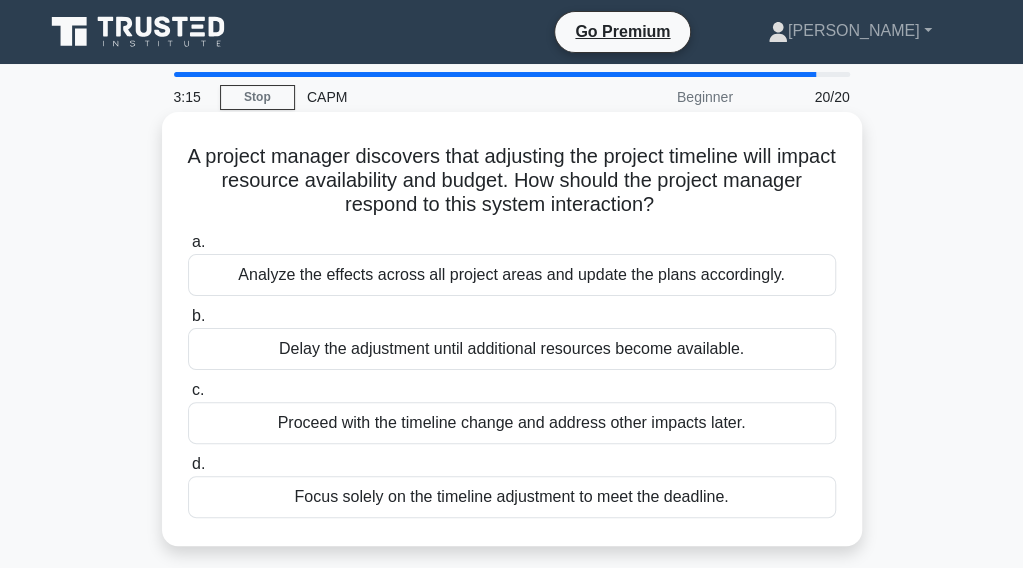 click on "Analyze the effects across all project areas and update the plans accordingly." at bounding box center [512, 275] 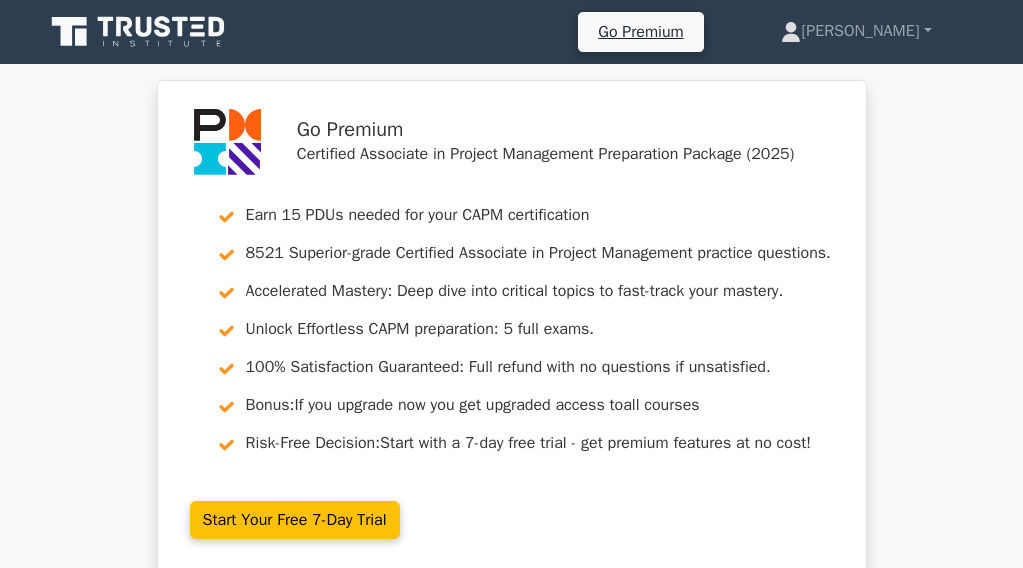 scroll, scrollTop: 0, scrollLeft: 0, axis: both 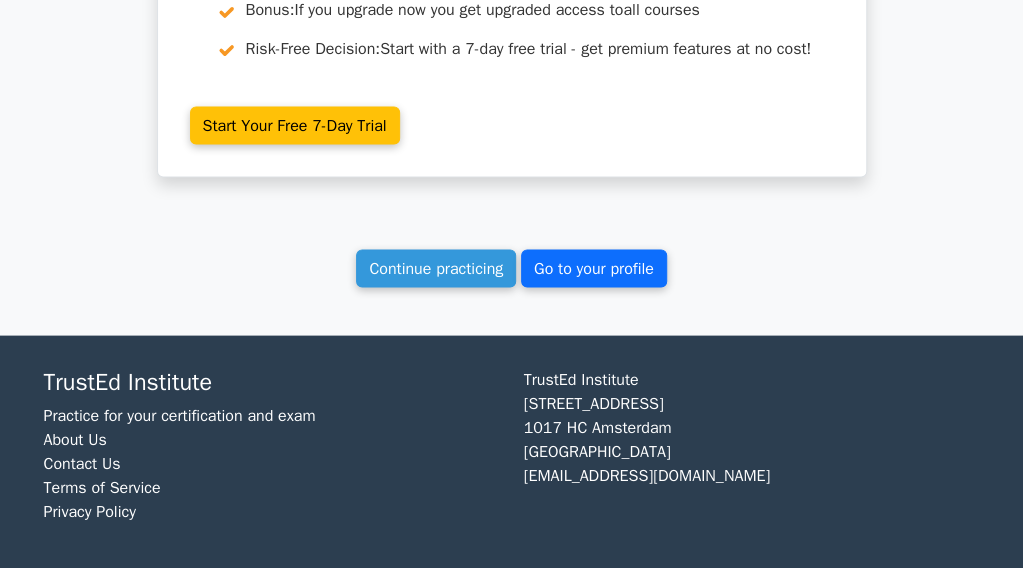 click on "Go to your profile" at bounding box center (594, 268) 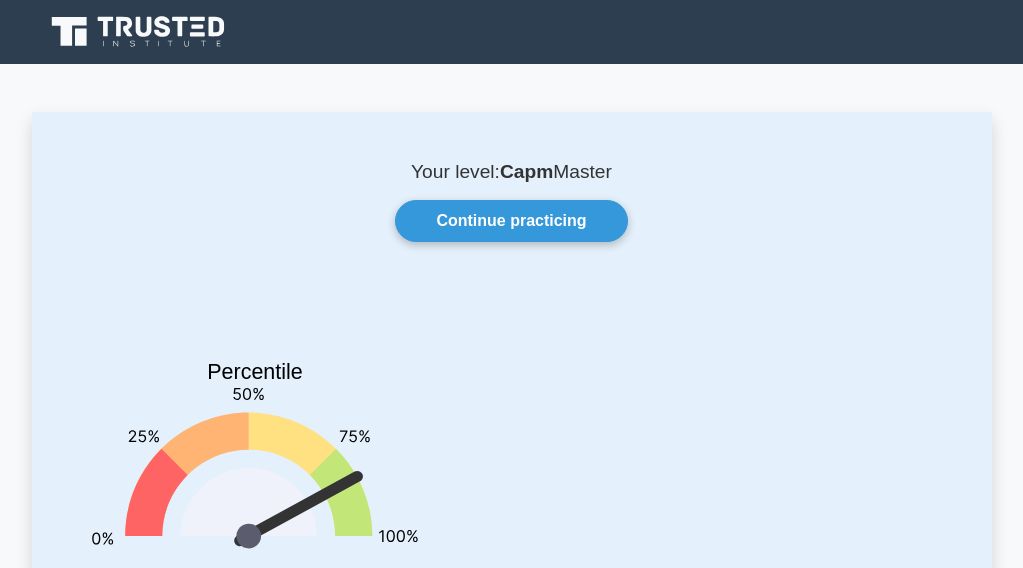 scroll, scrollTop: 0, scrollLeft: 0, axis: both 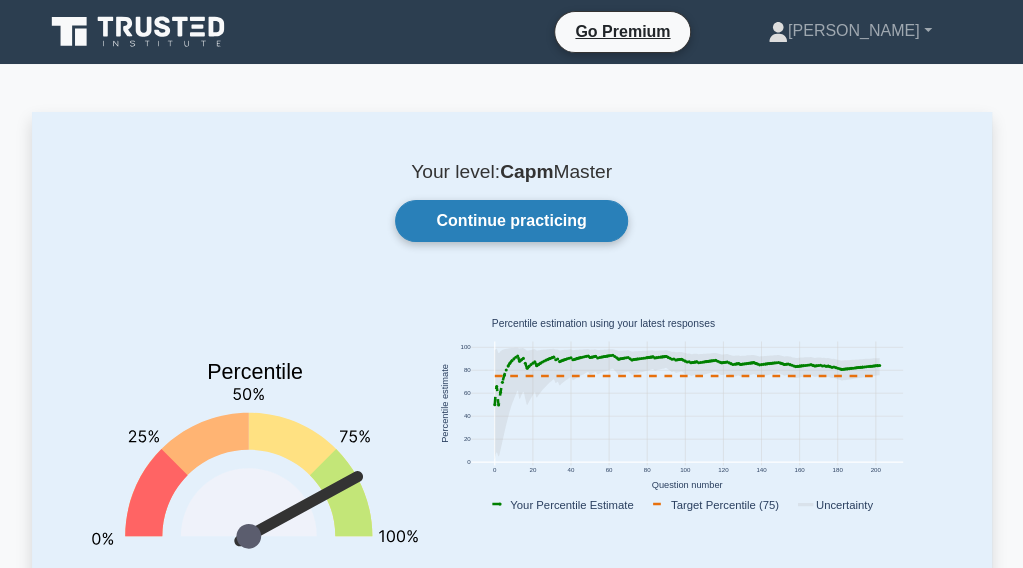 click on "Continue practicing" at bounding box center (511, 221) 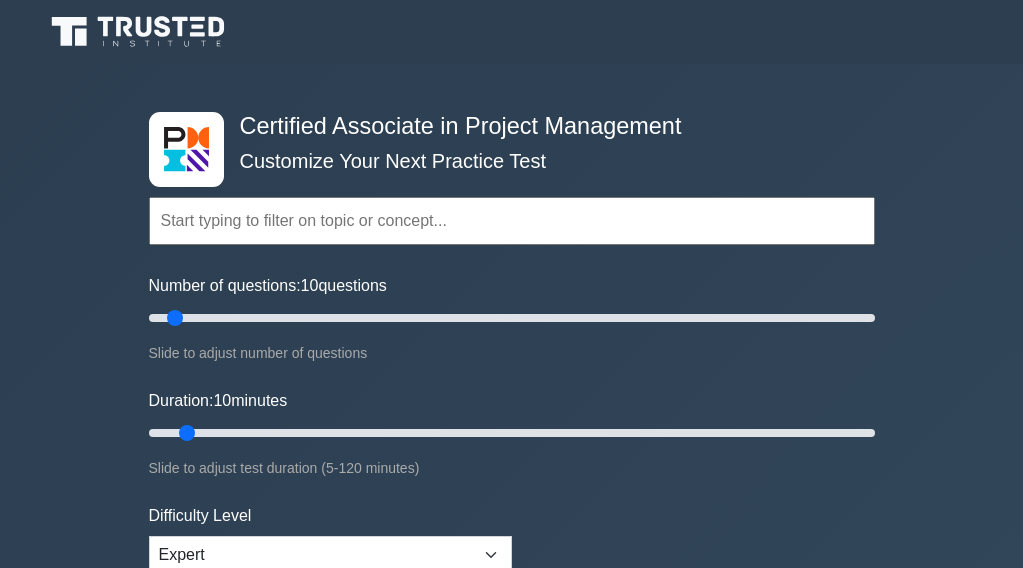 scroll, scrollTop: 0, scrollLeft: 0, axis: both 